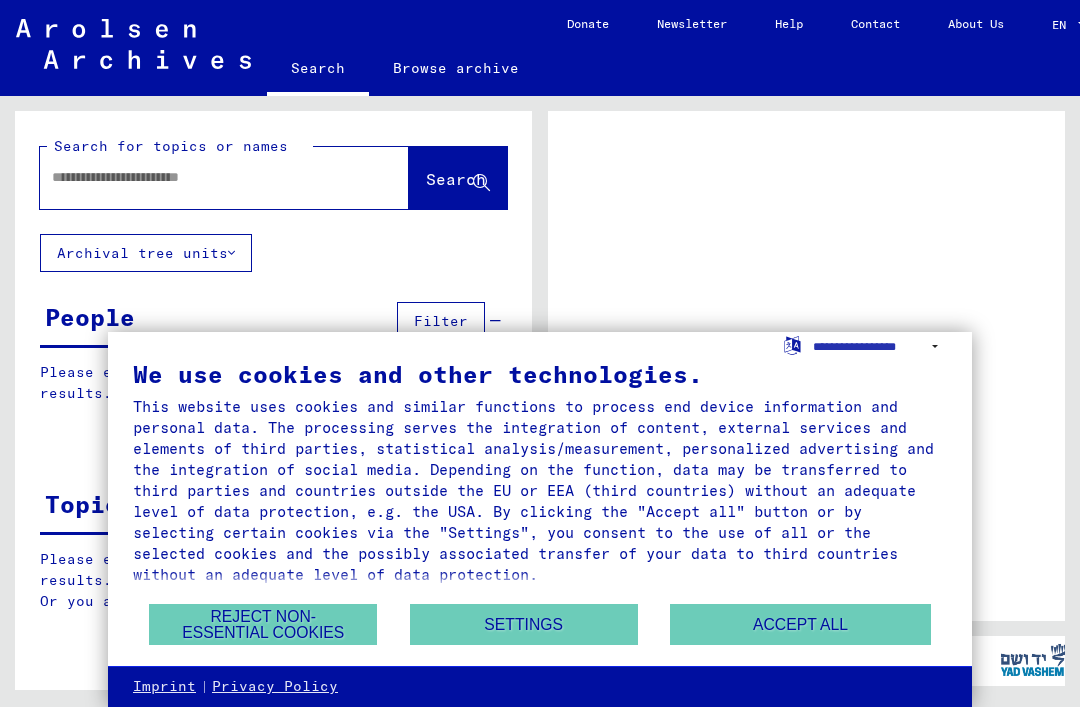 scroll, scrollTop: 0, scrollLeft: 0, axis: both 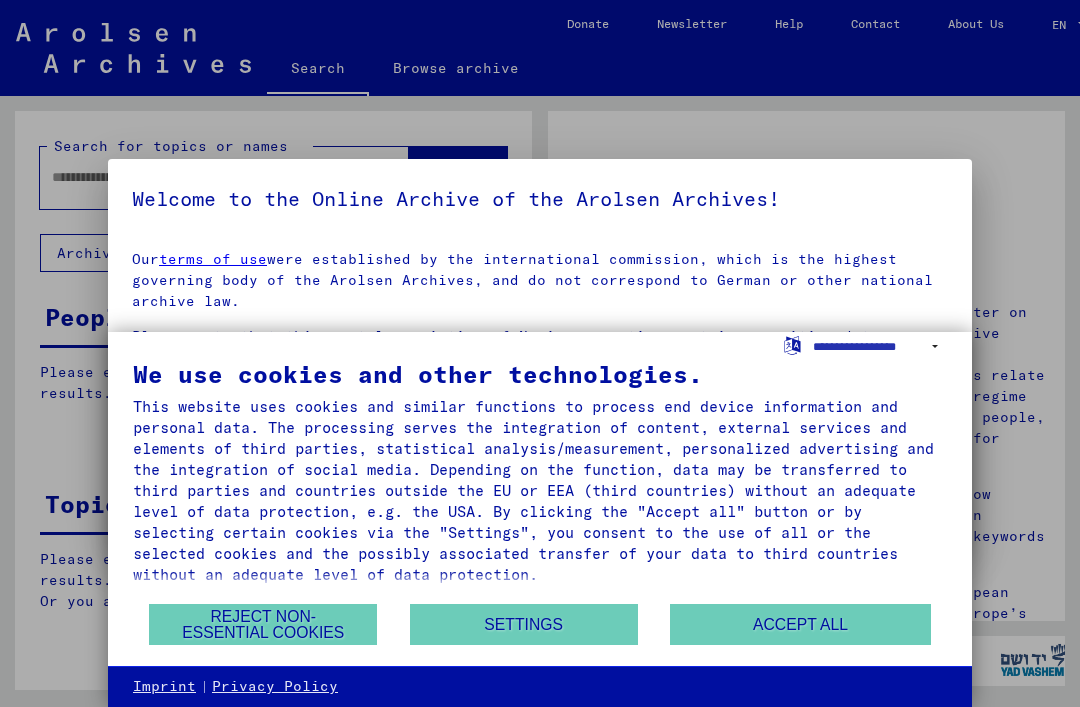 click on "Reject non-essential cookies" at bounding box center (263, 624) 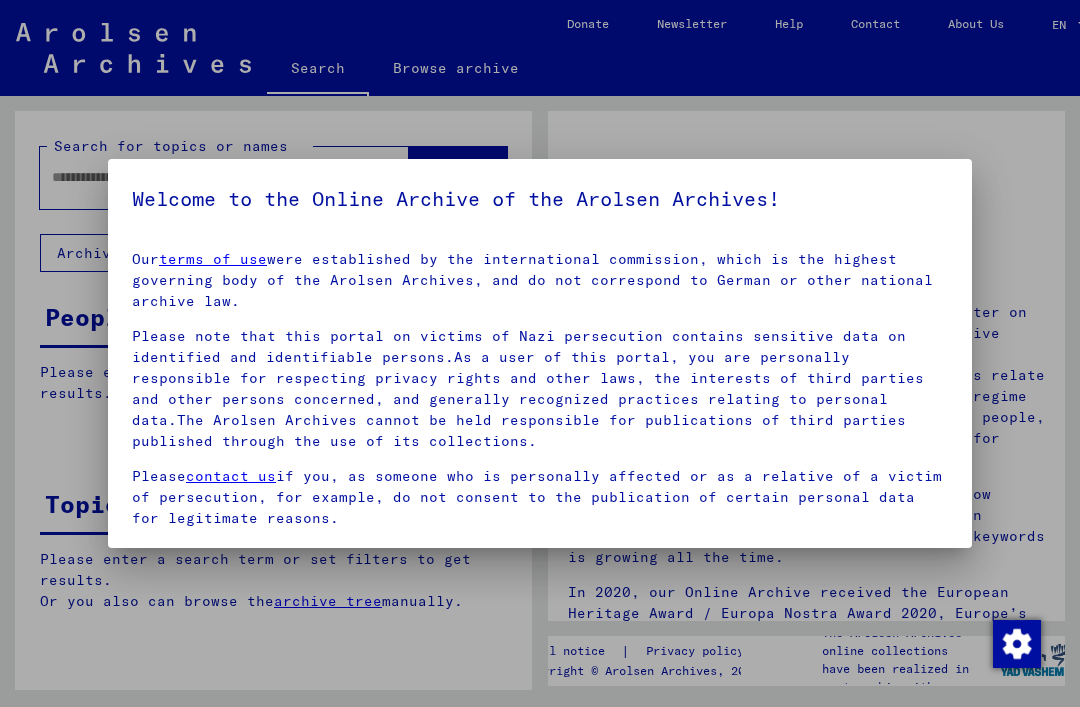 click at bounding box center (540, 353) 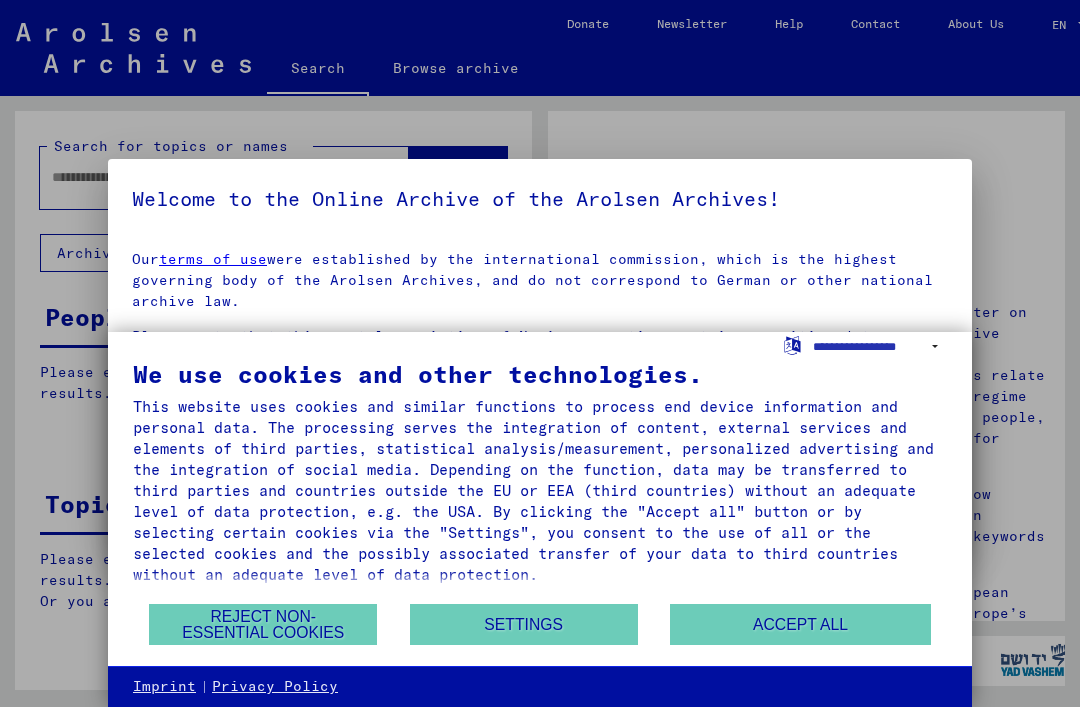 click on "Reject non-essential cookies" at bounding box center [263, 624] 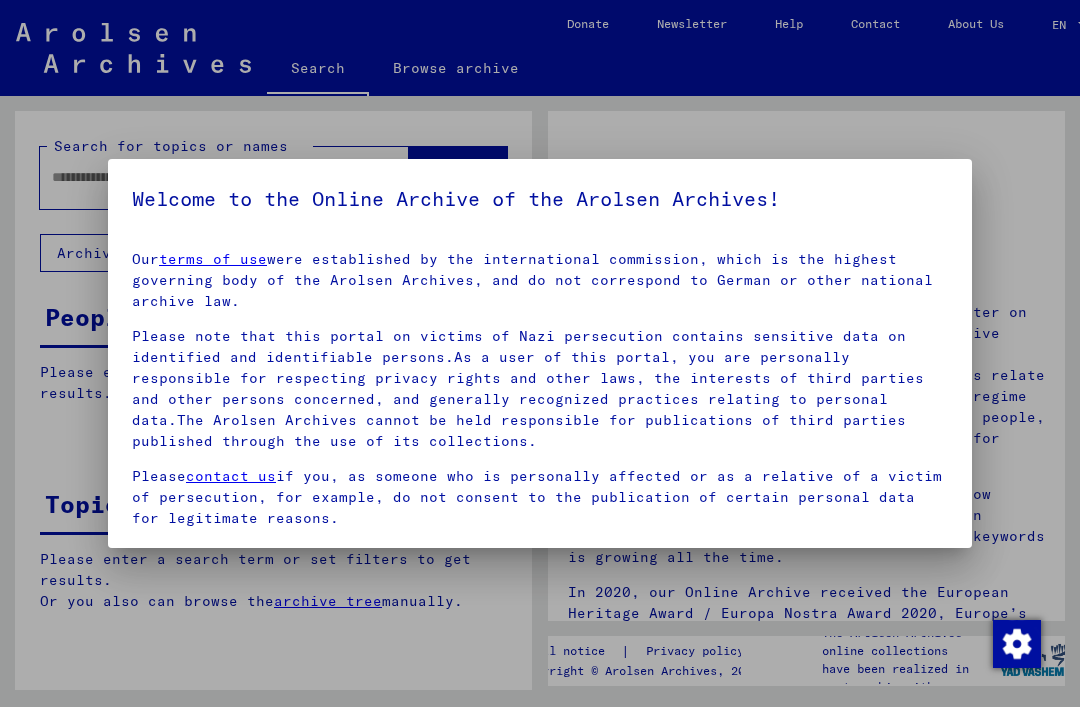 click at bounding box center [540, 353] 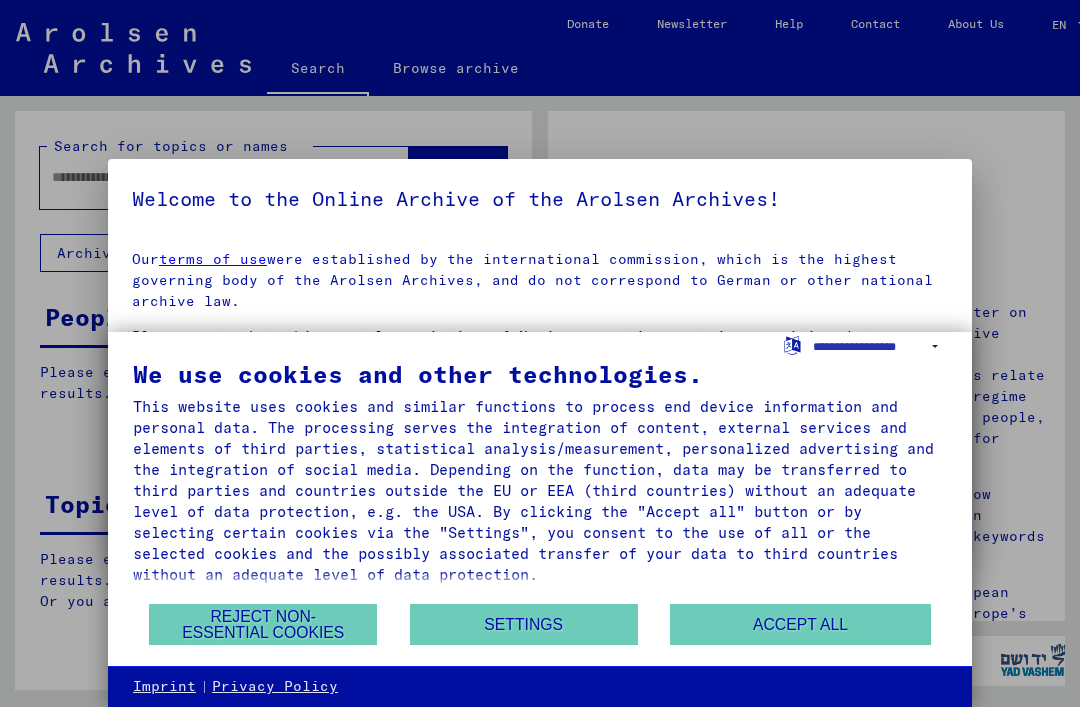 click on "Accept all" at bounding box center (800, 624) 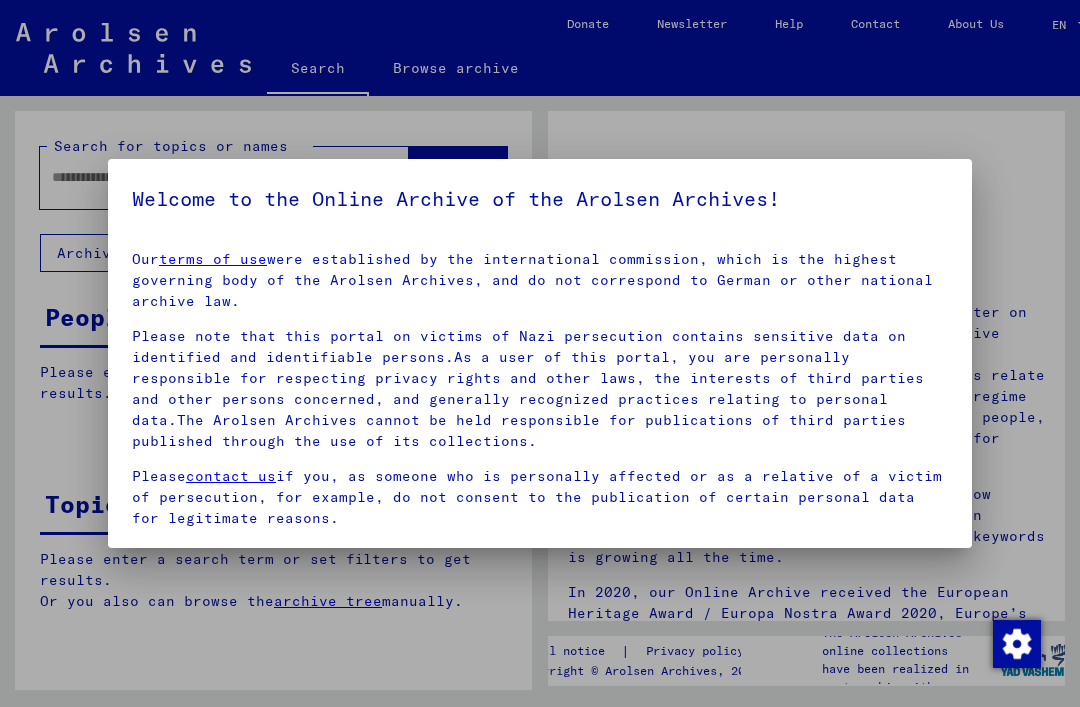click on "Our  terms of use  were established by the international commission, which is the highest governing body of the Arolsen Archives, and do not correspond to German or other national archive law." at bounding box center (540, 280) 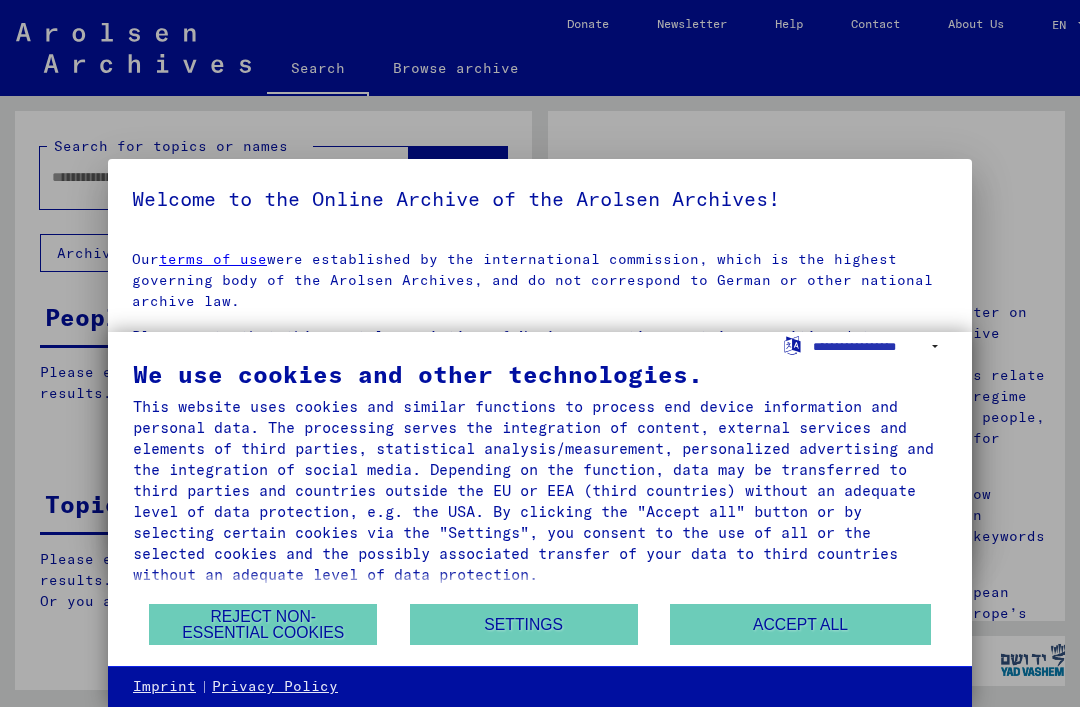 click at bounding box center (540, 353) 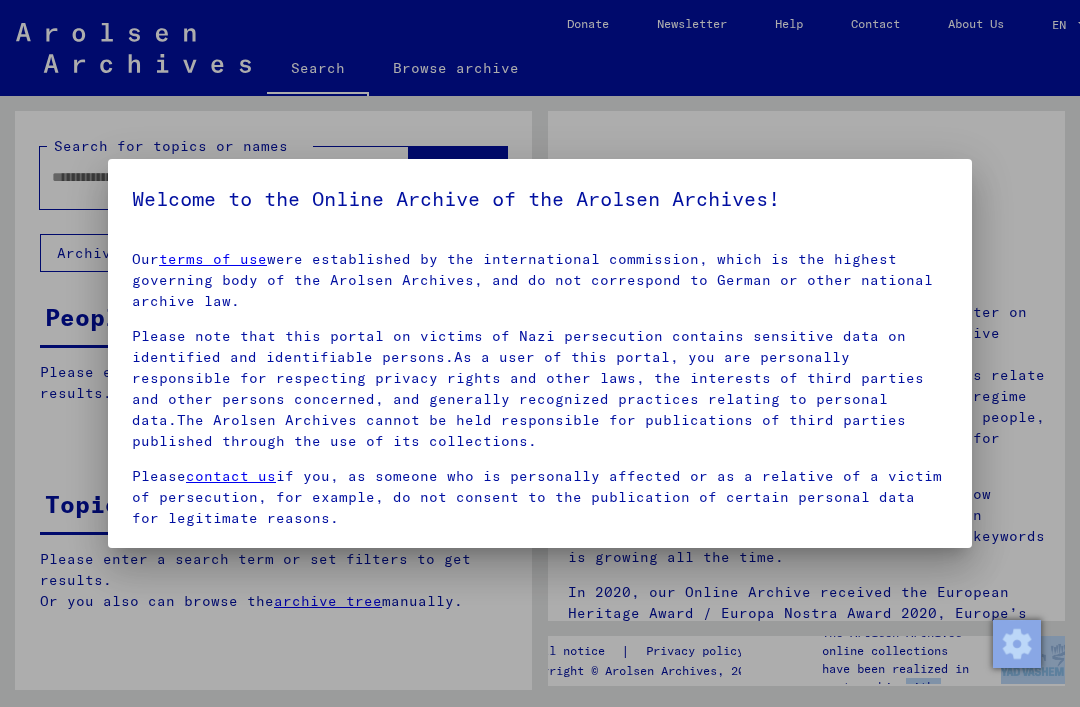 click at bounding box center (540, 353) 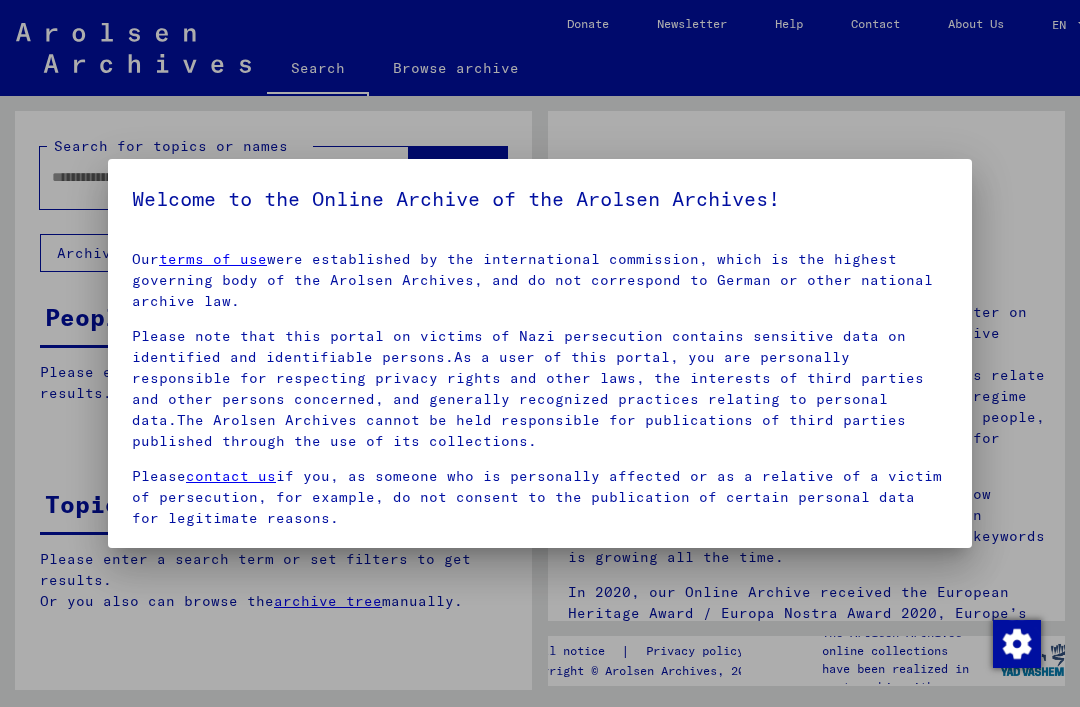 click at bounding box center (540, 353) 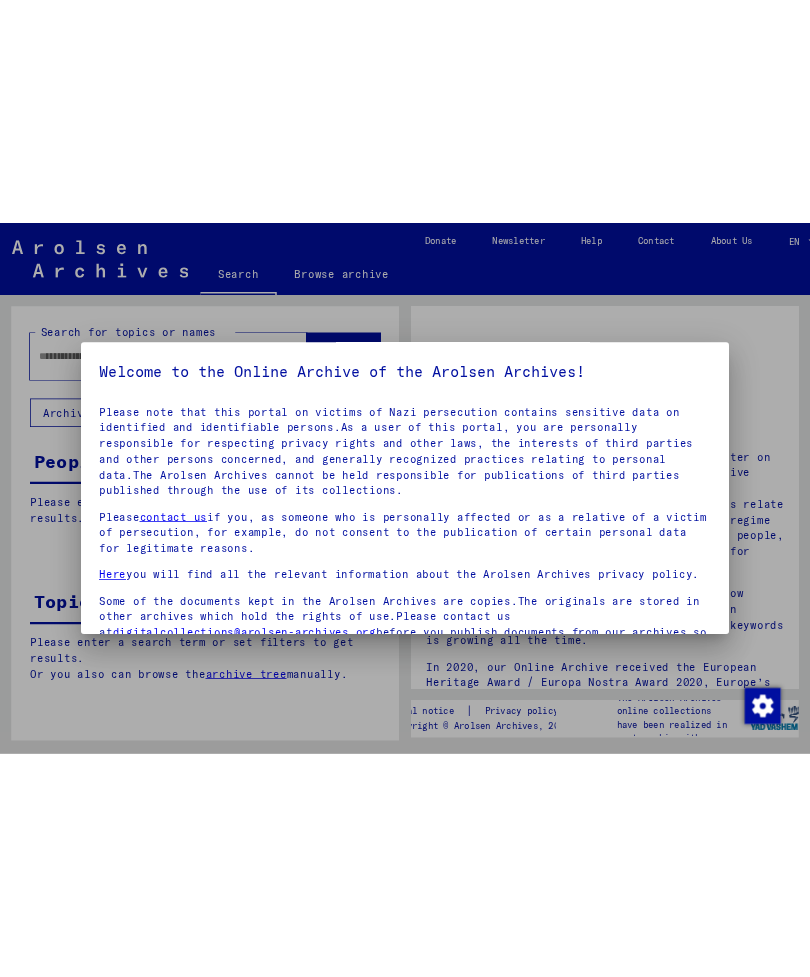 scroll, scrollTop: 16, scrollLeft: 0, axis: vertical 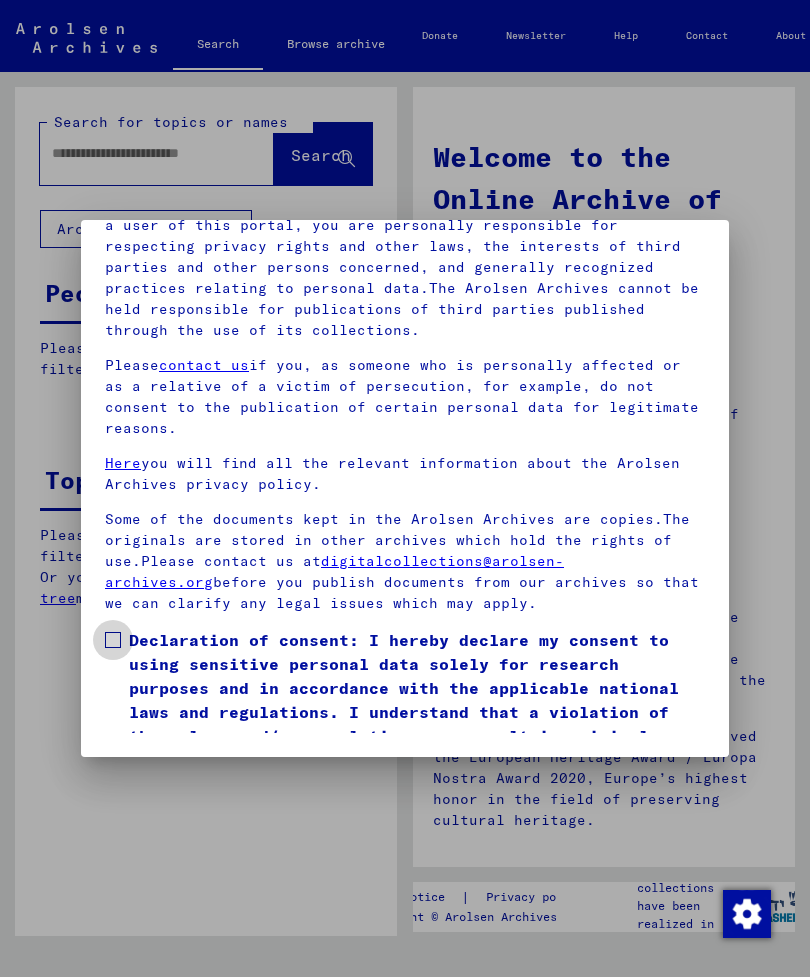 click at bounding box center (113, 640) 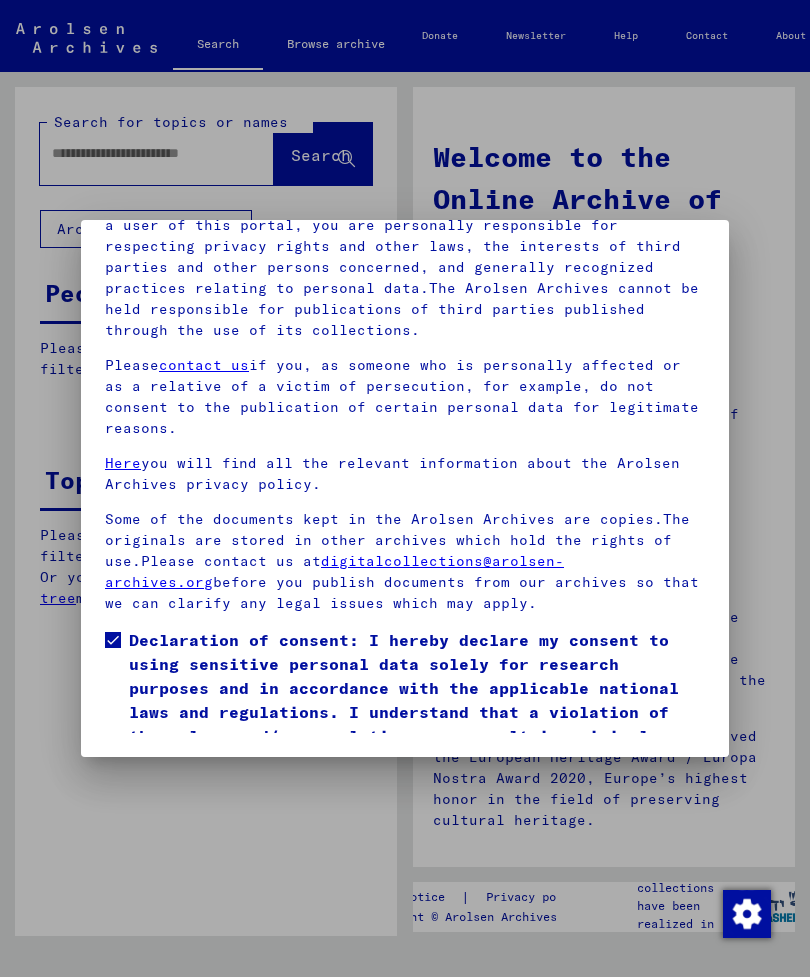 click on "I agree" at bounding box center [153, 801] 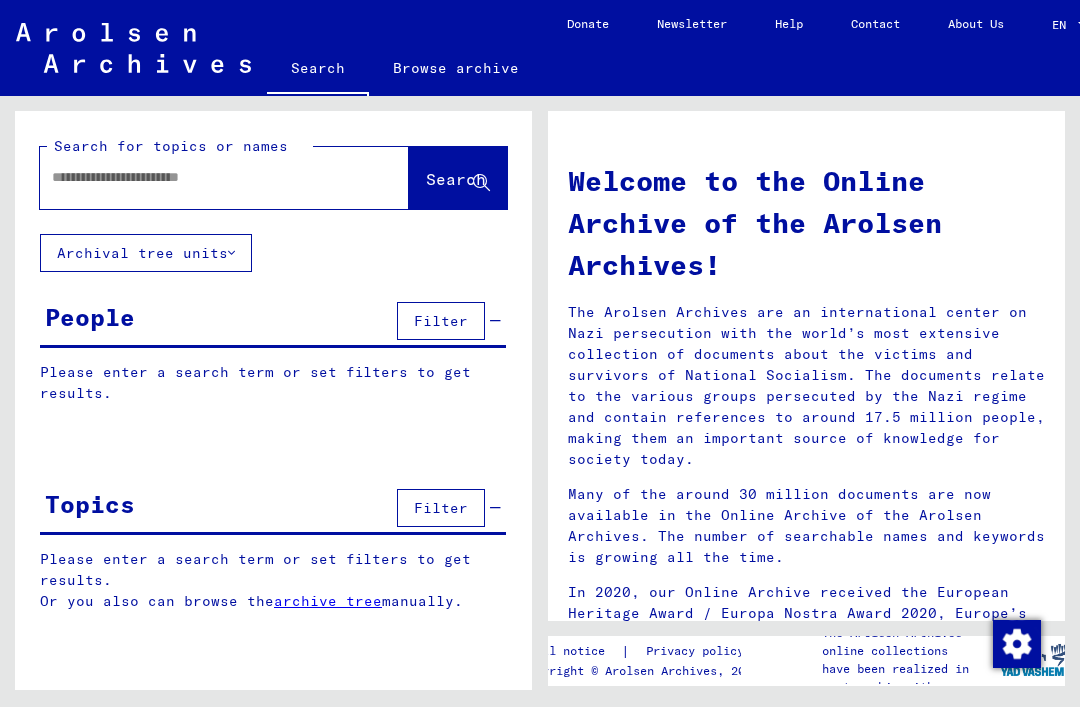 click at bounding box center (200, 177) 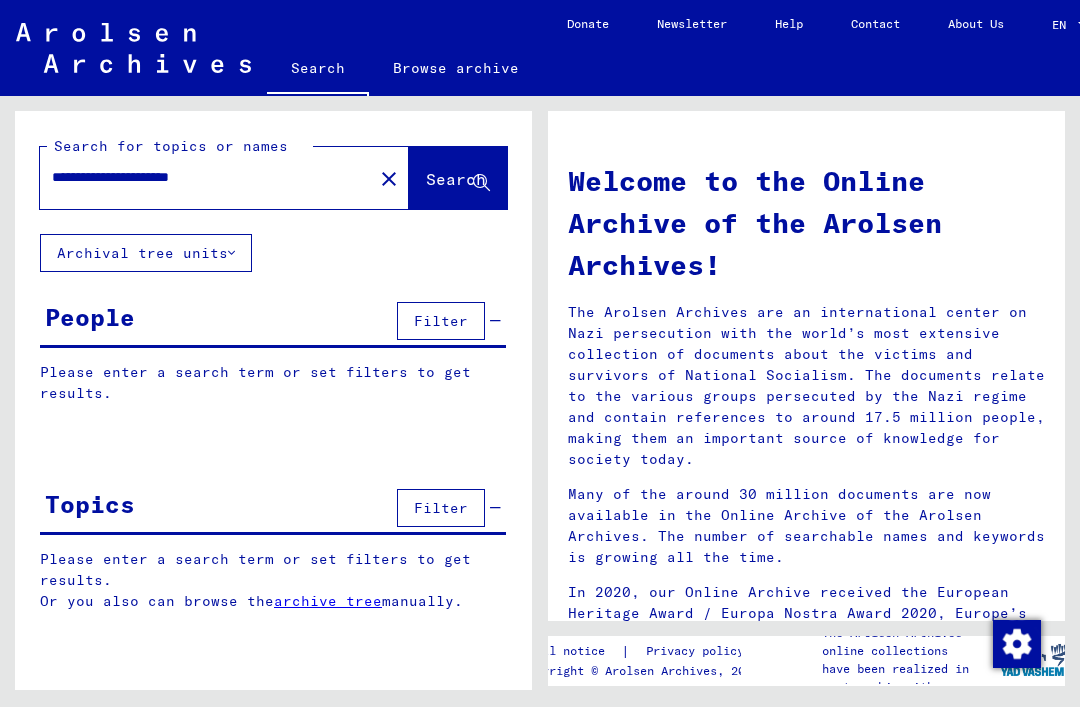 click on "Search" 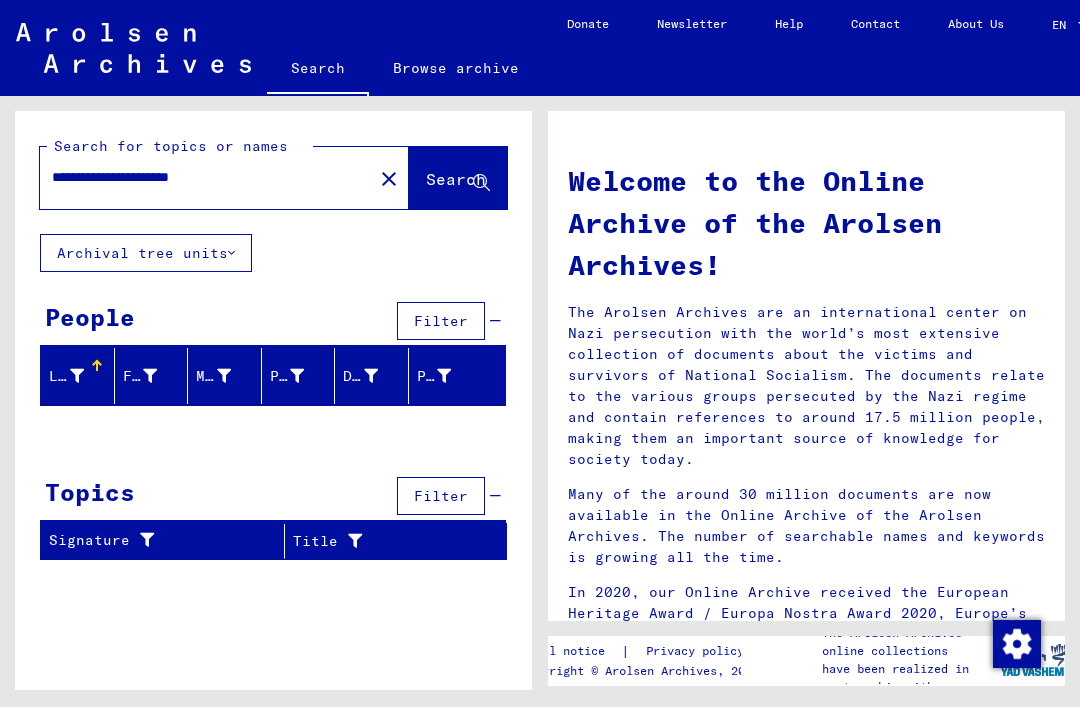 click on "**********" at bounding box center (200, 177) 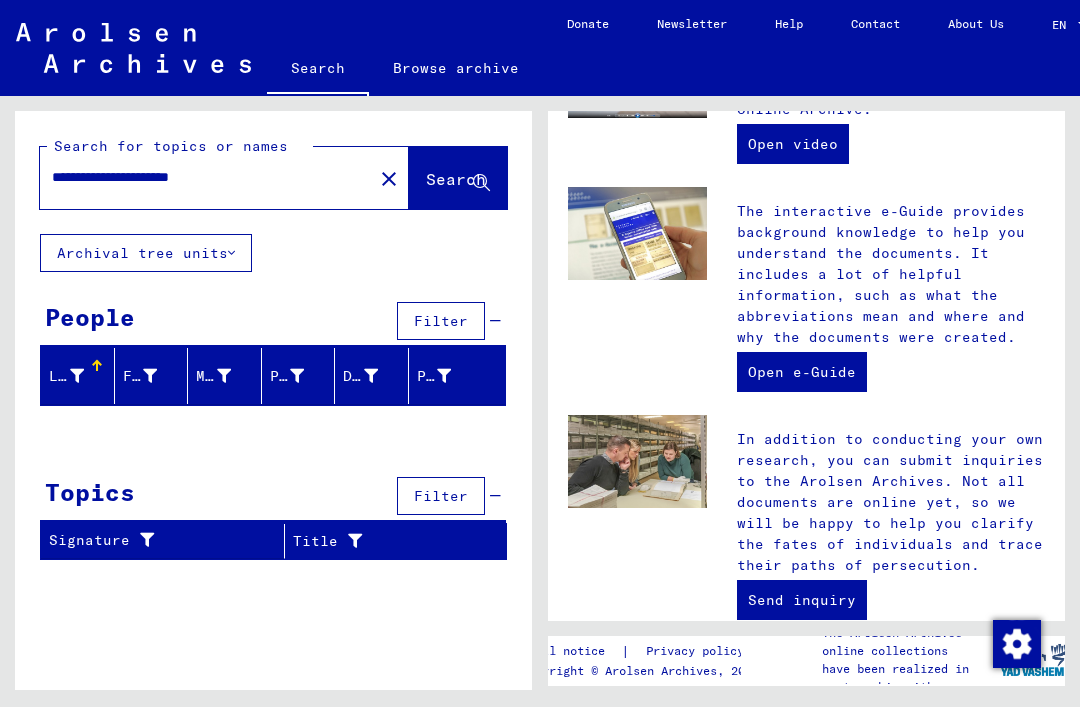 scroll, scrollTop: 679, scrollLeft: 0, axis: vertical 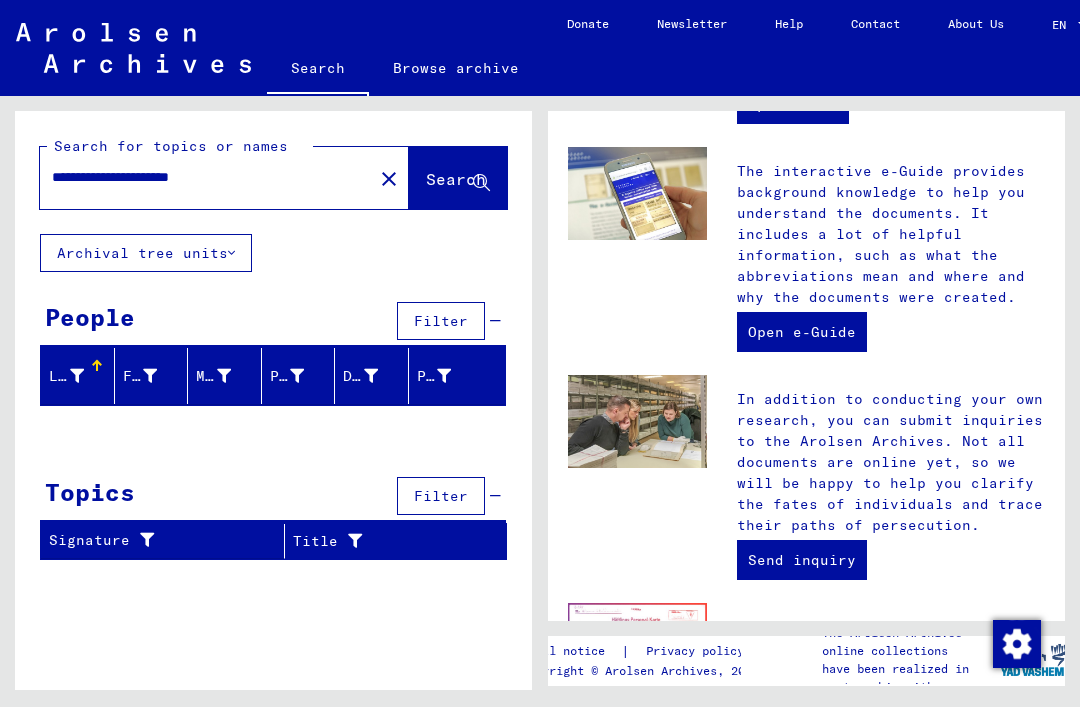 click on "Filter" at bounding box center (441, 321) 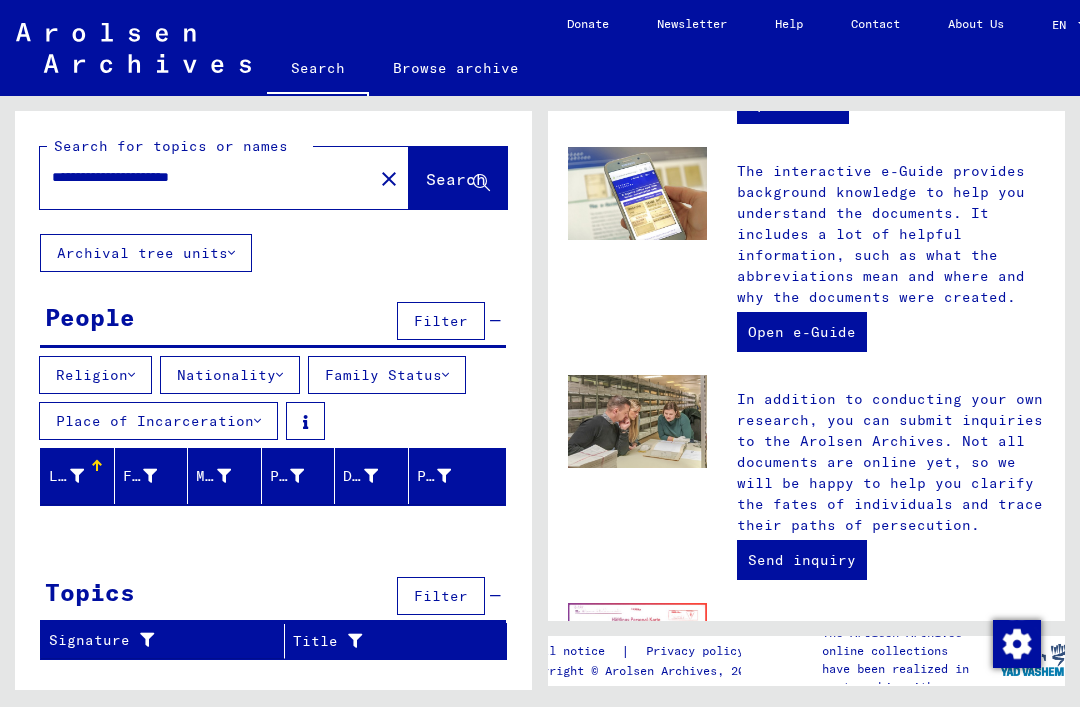 click on "Religion" at bounding box center (95, 375) 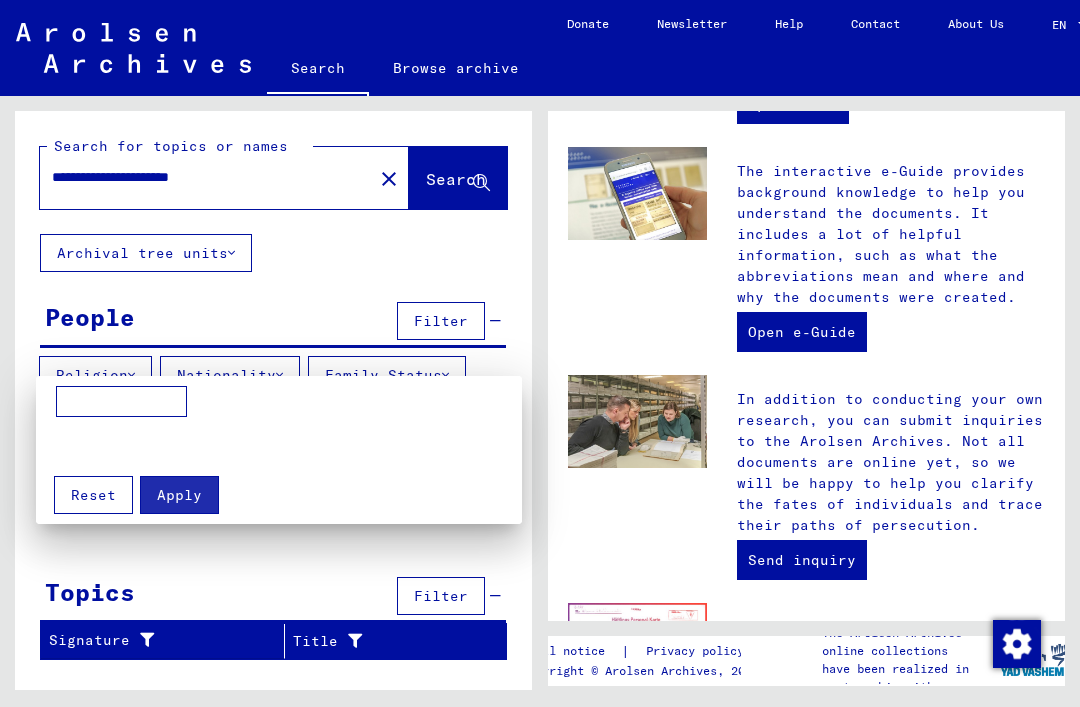 click at bounding box center [121, 402] 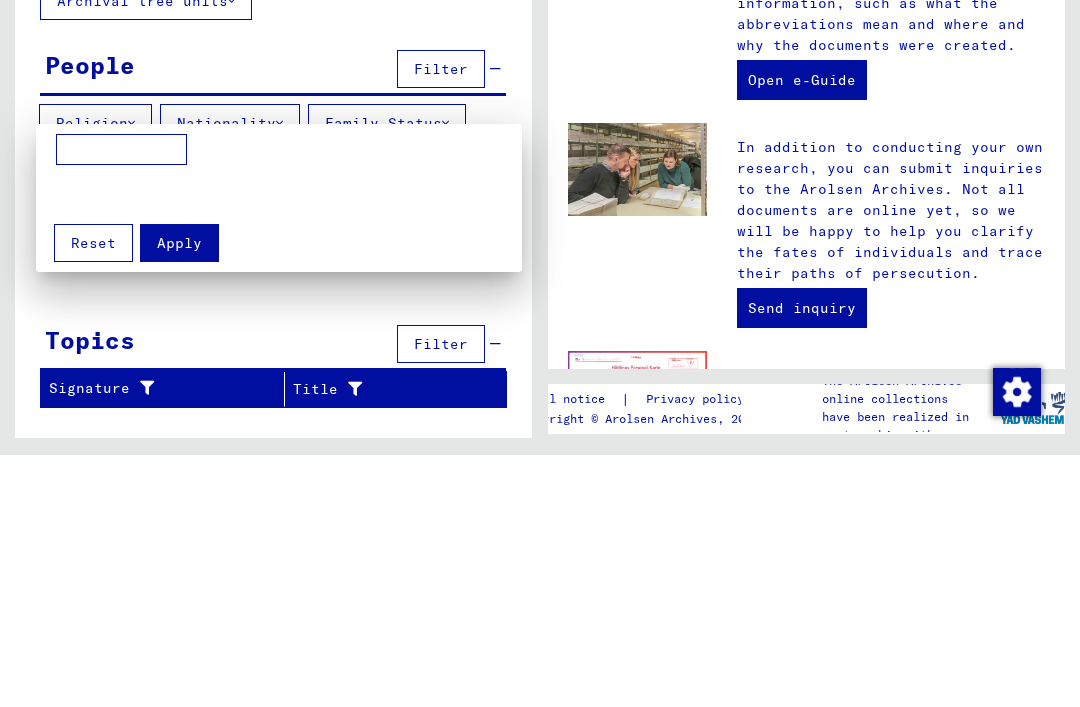 click at bounding box center (540, 353) 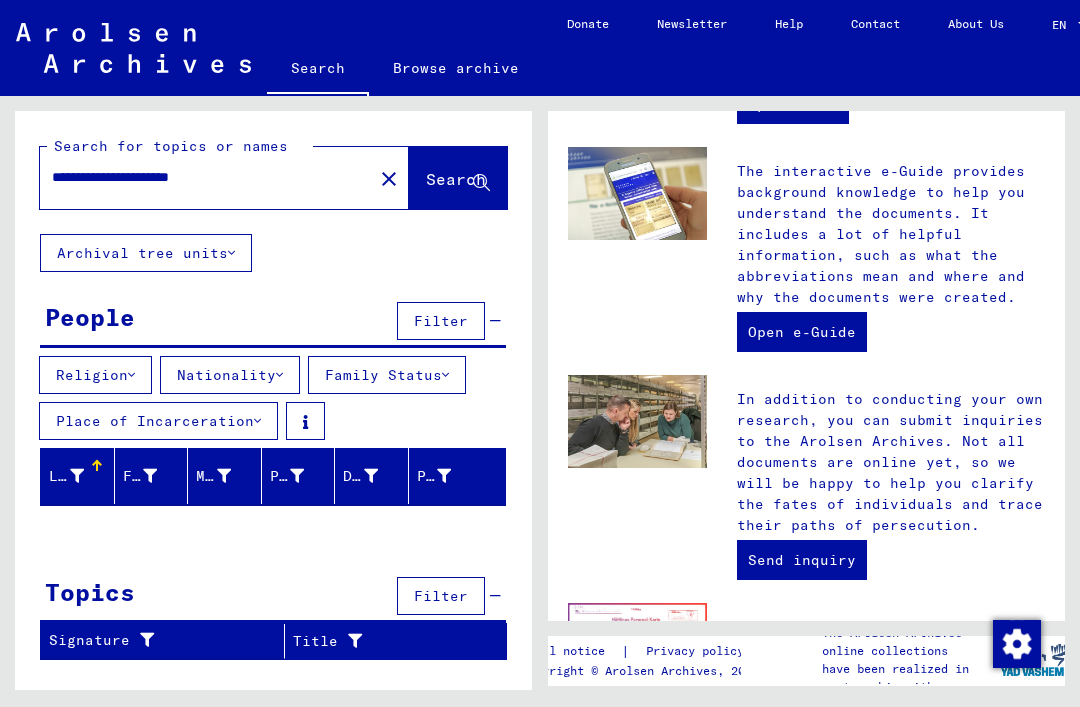 click on "Nationality" at bounding box center [230, 375] 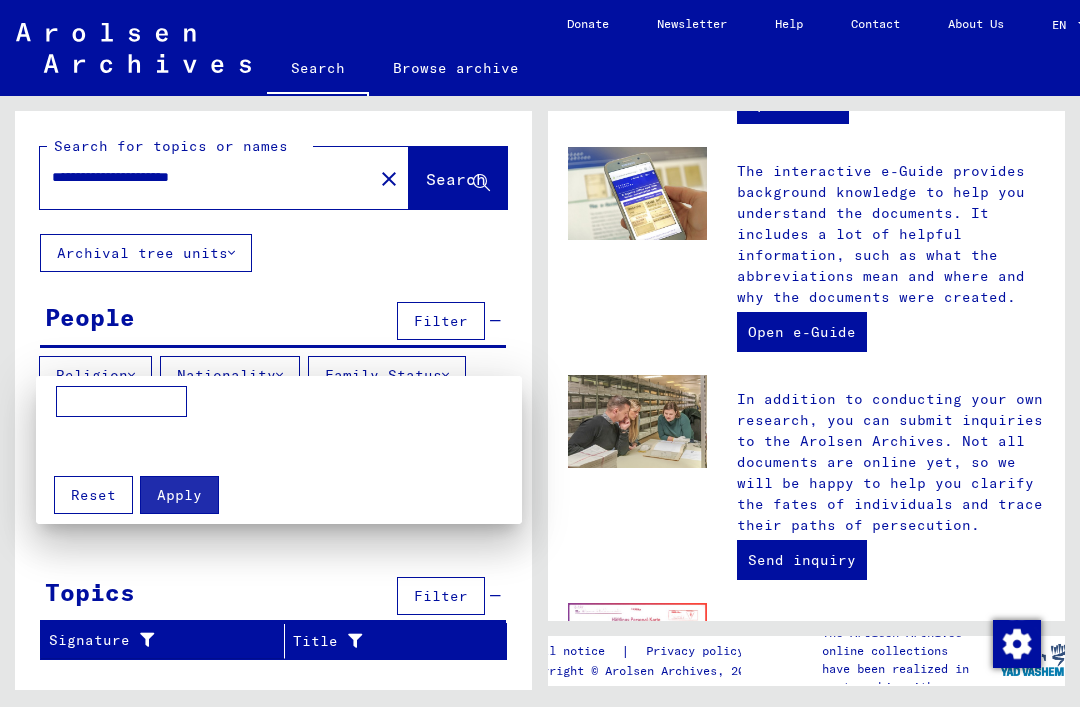 click at bounding box center [121, 402] 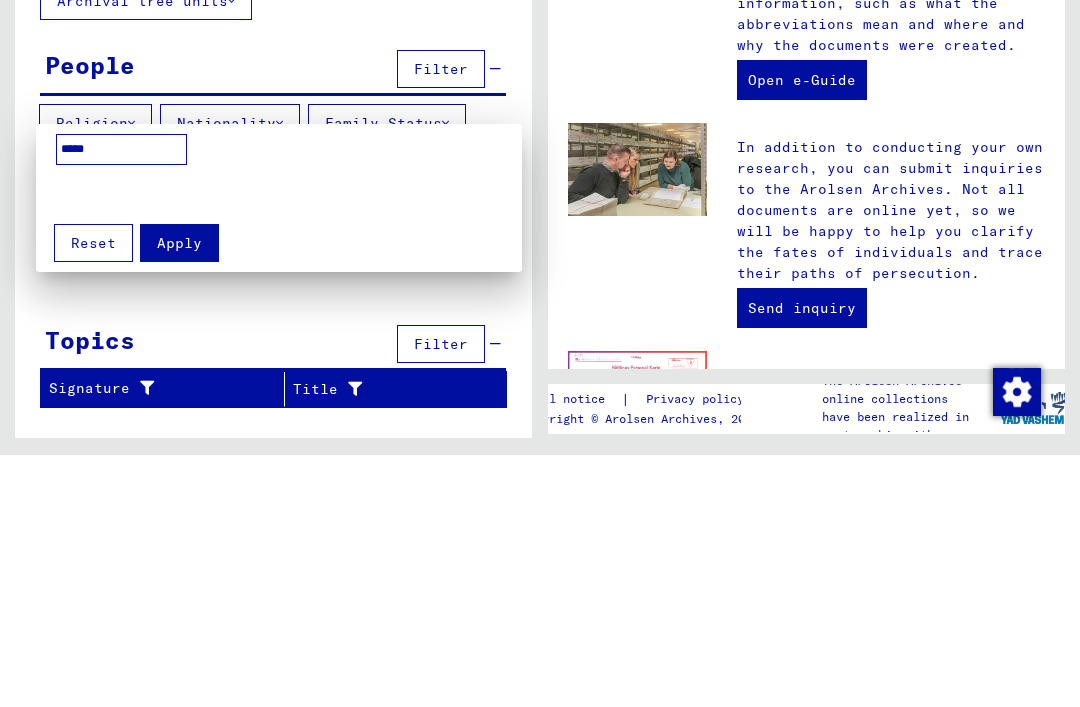 type on "******" 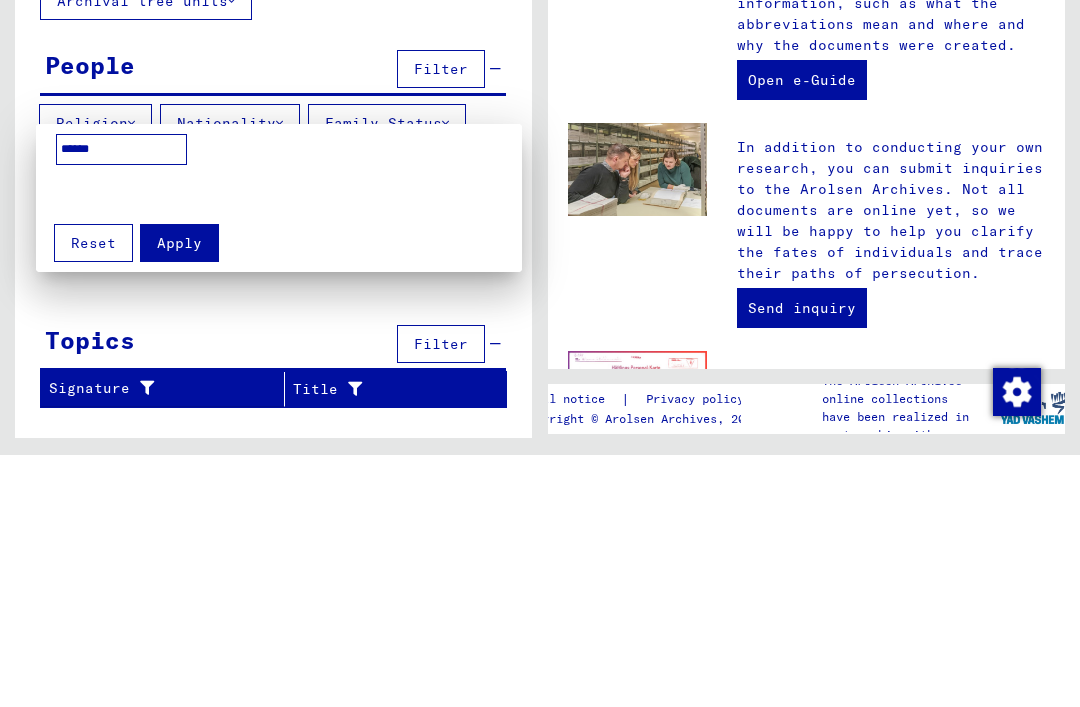 click at bounding box center [540, 353] 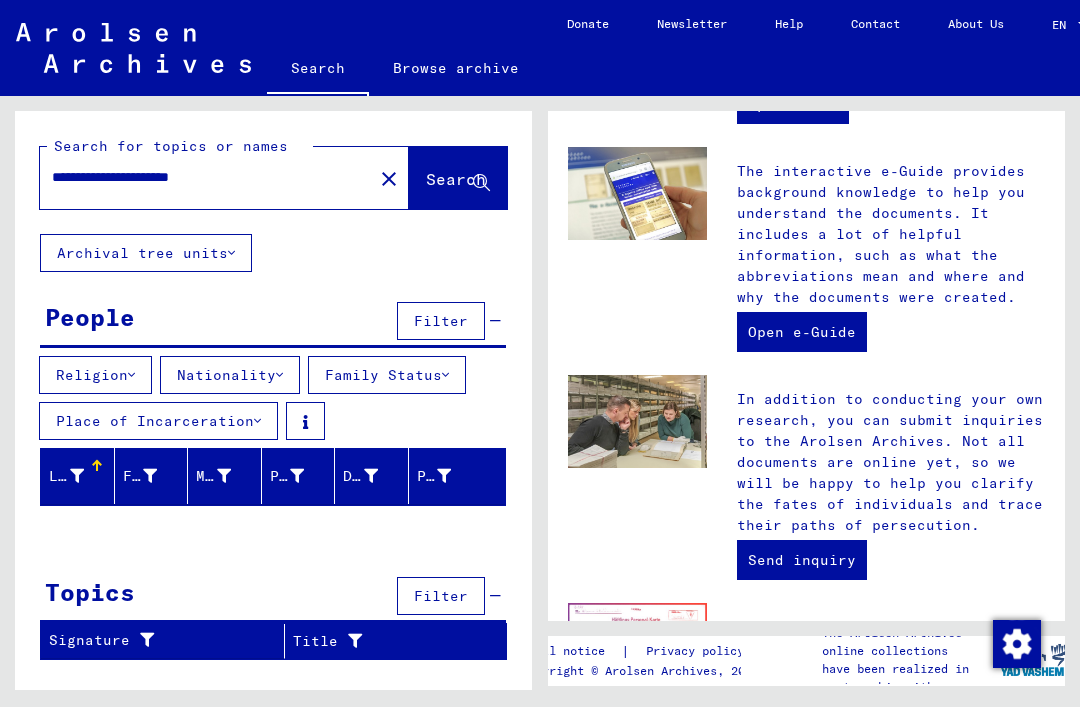 click on "Place of Incarceration" at bounding box center [158, 421] 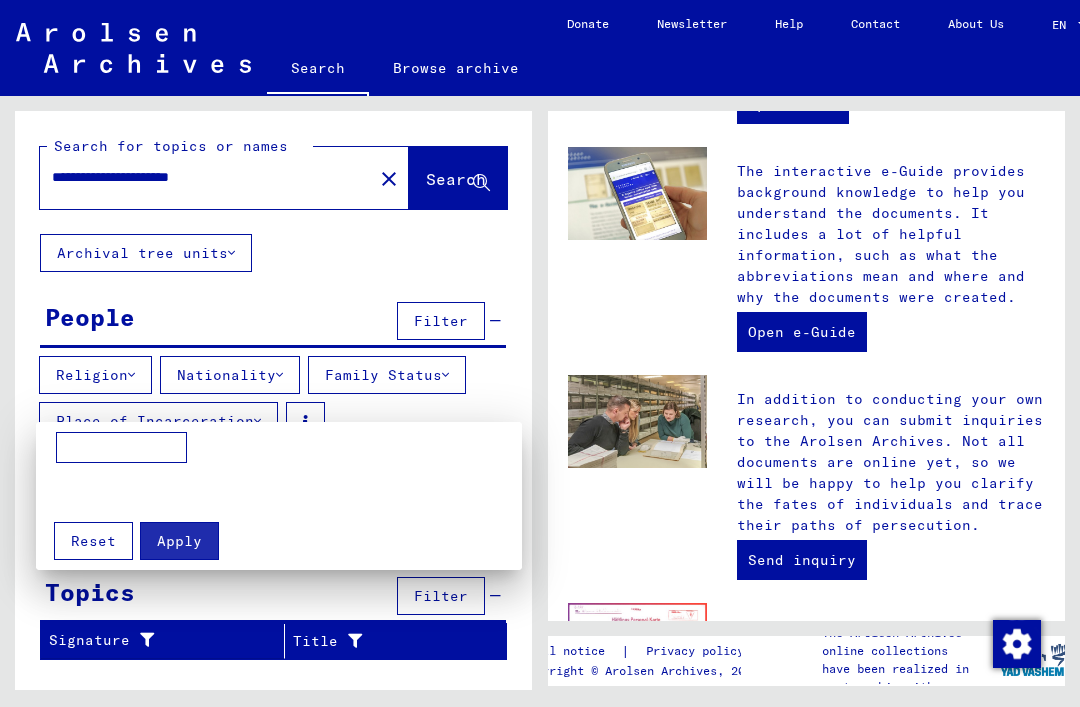 click at bounding box center (121, 448) 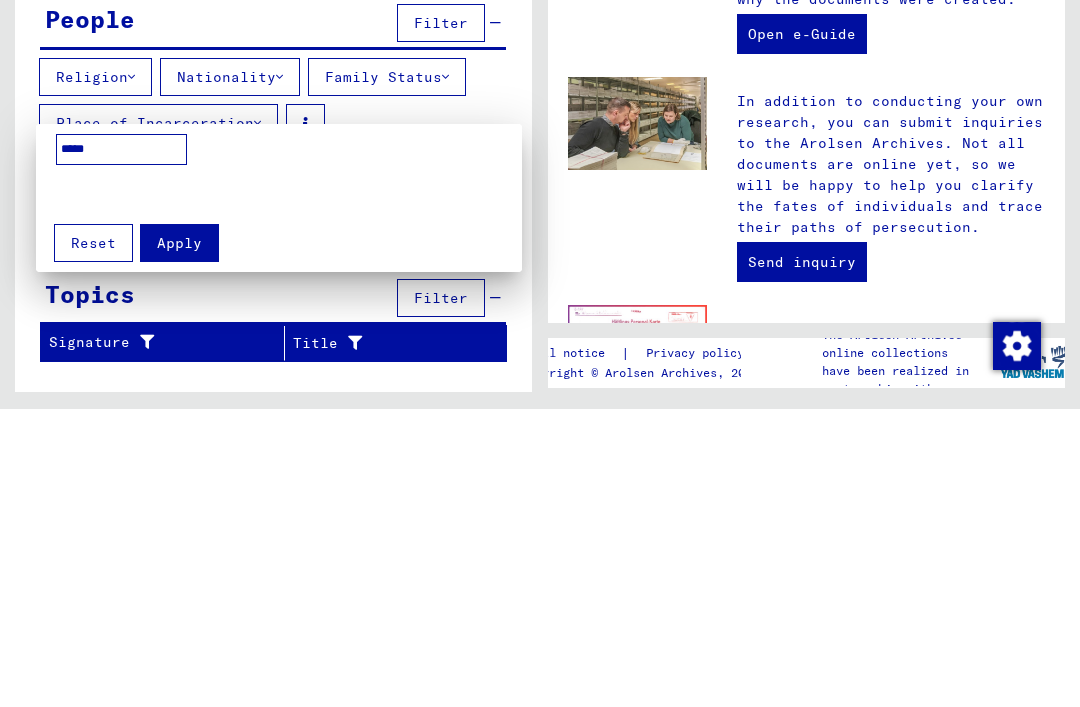 type on "*****" 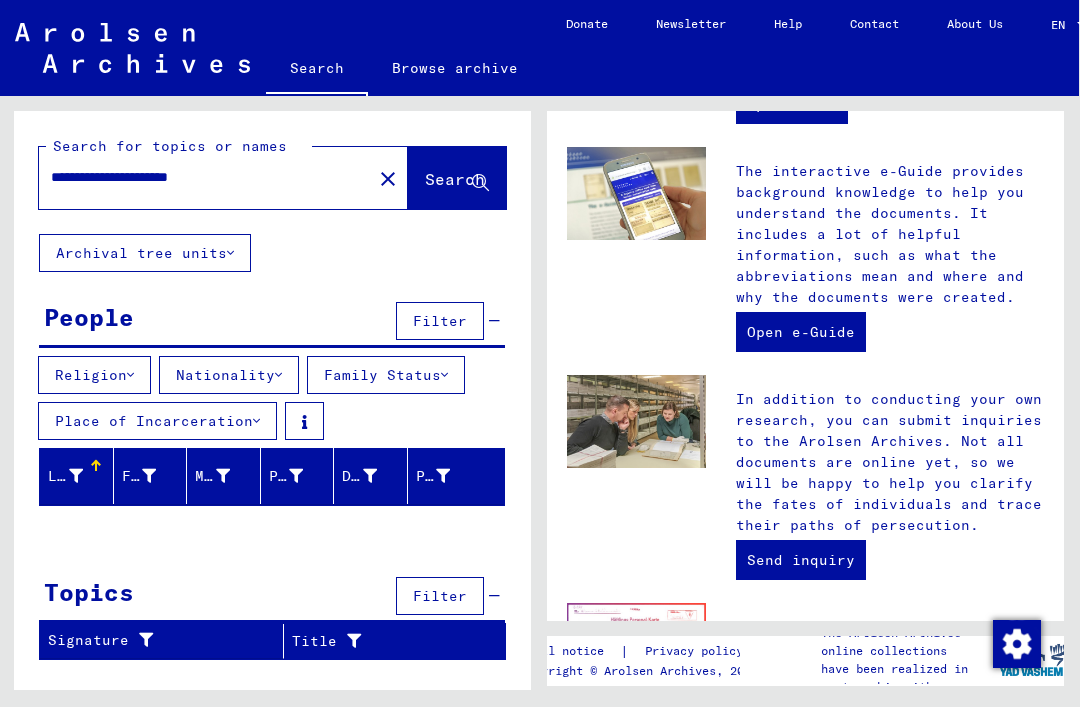 scroll, scrollTop: 0, scrollLeft: 1, axis: horizontal 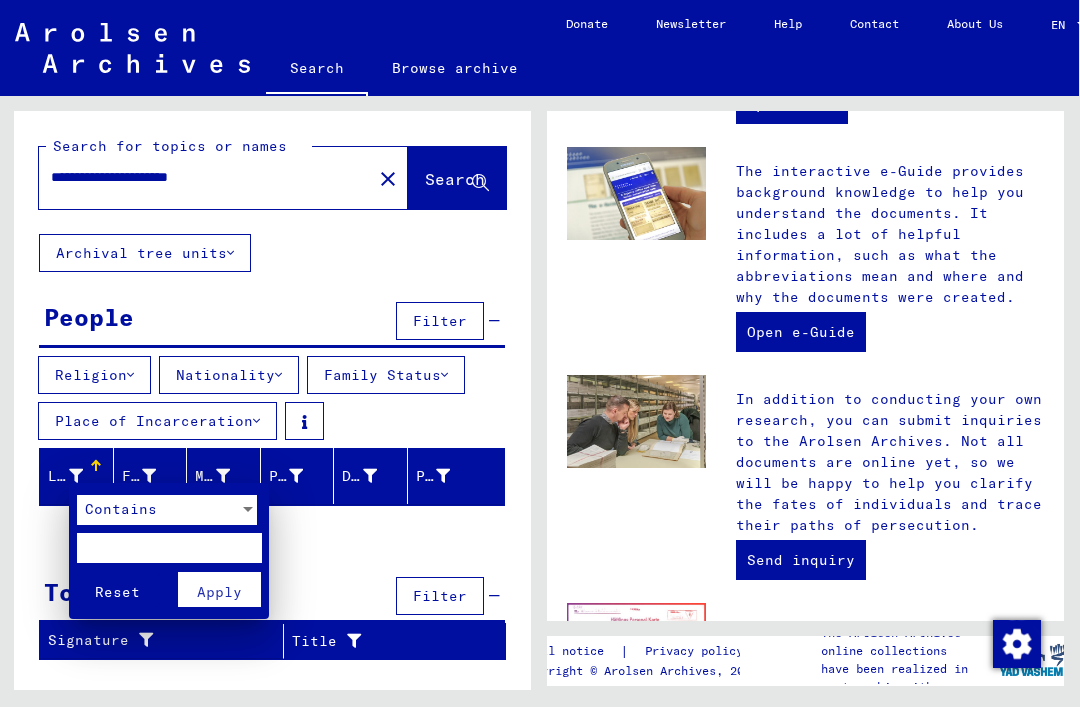 click at bounding box center (540, 353) 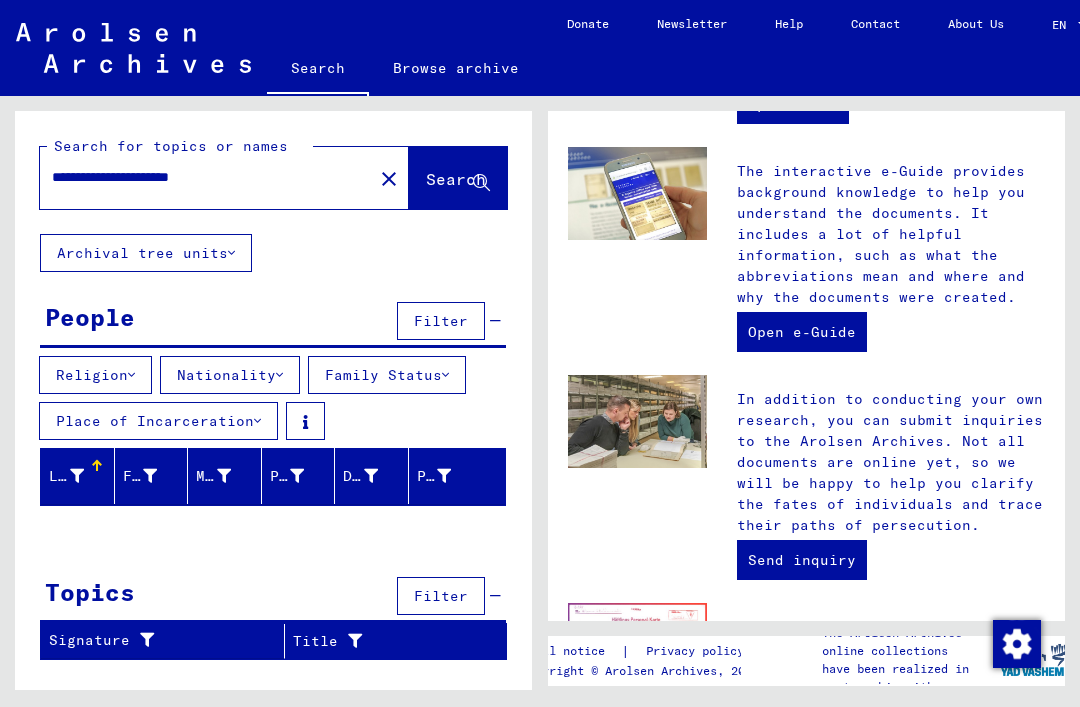 scroll, scrollTop: 0, scrollLeft: 0, axis: both 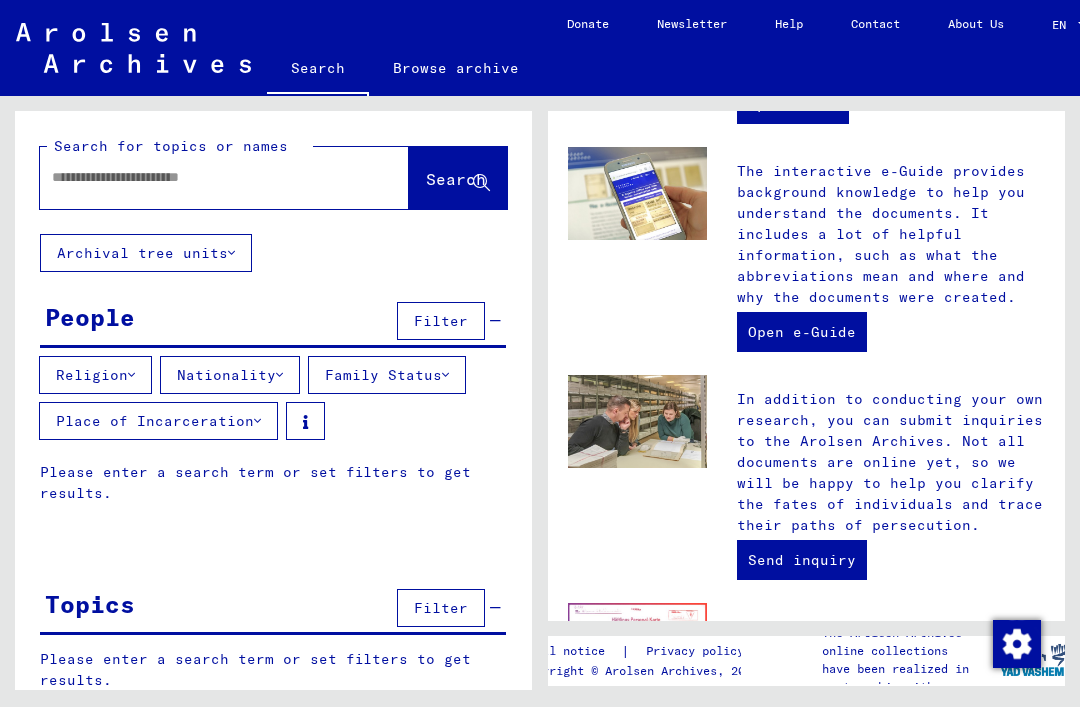 click on "archive tree" at bounding box center (328, 701) 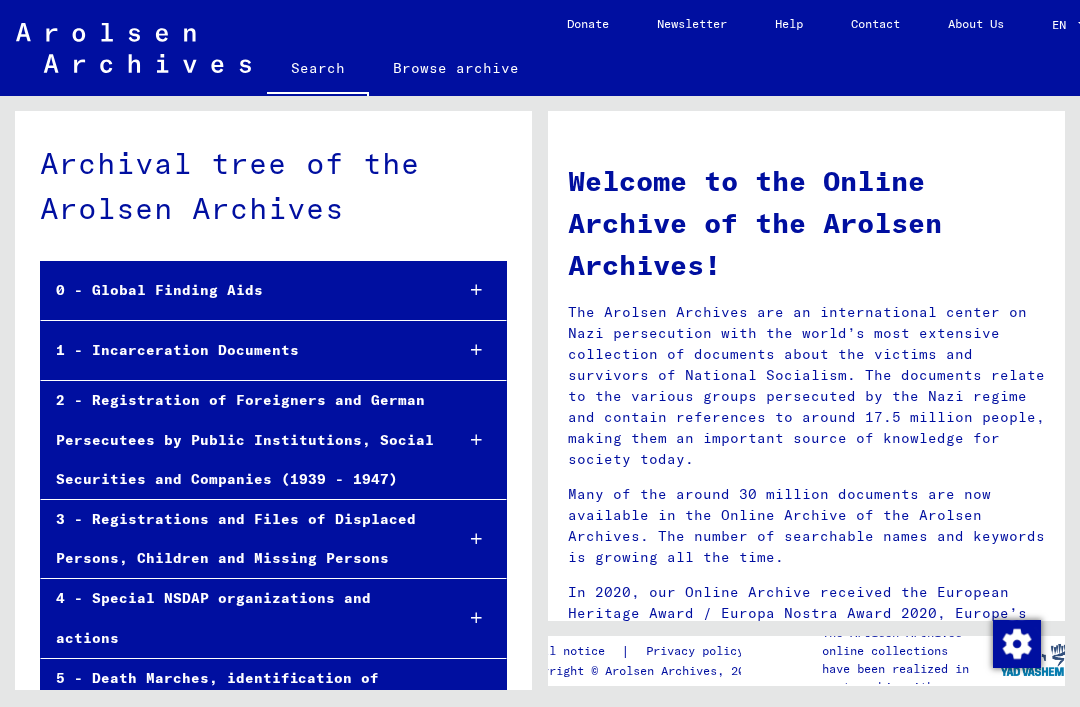 click at bounding box center (476, 350) 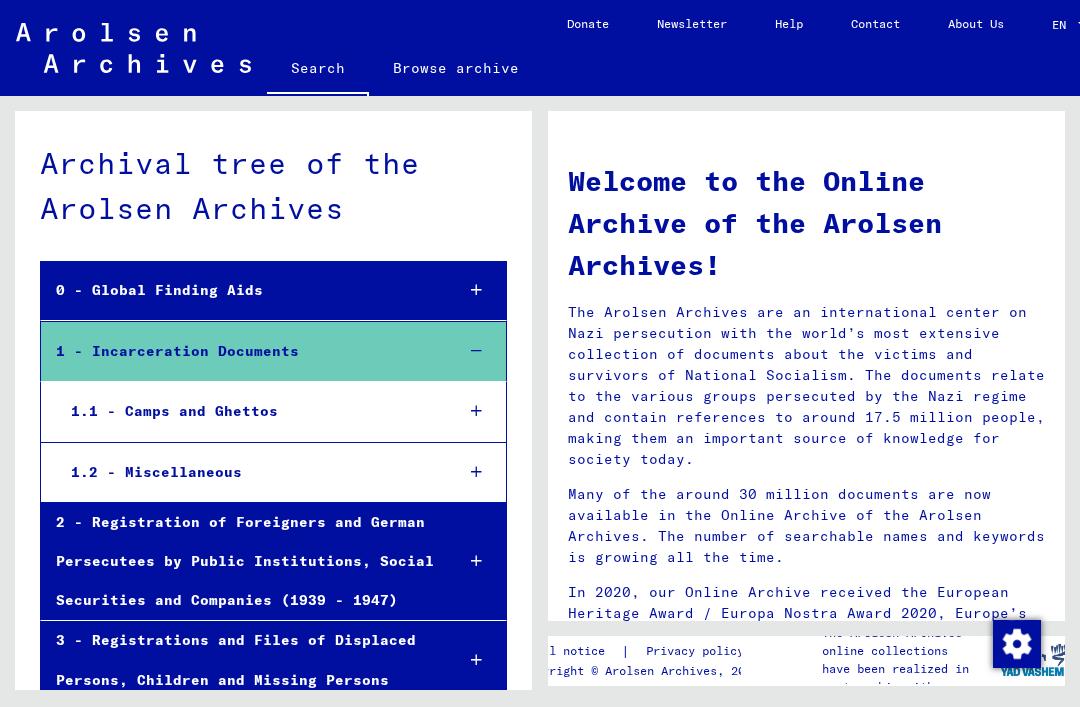 click at bounding box center (476, 411) 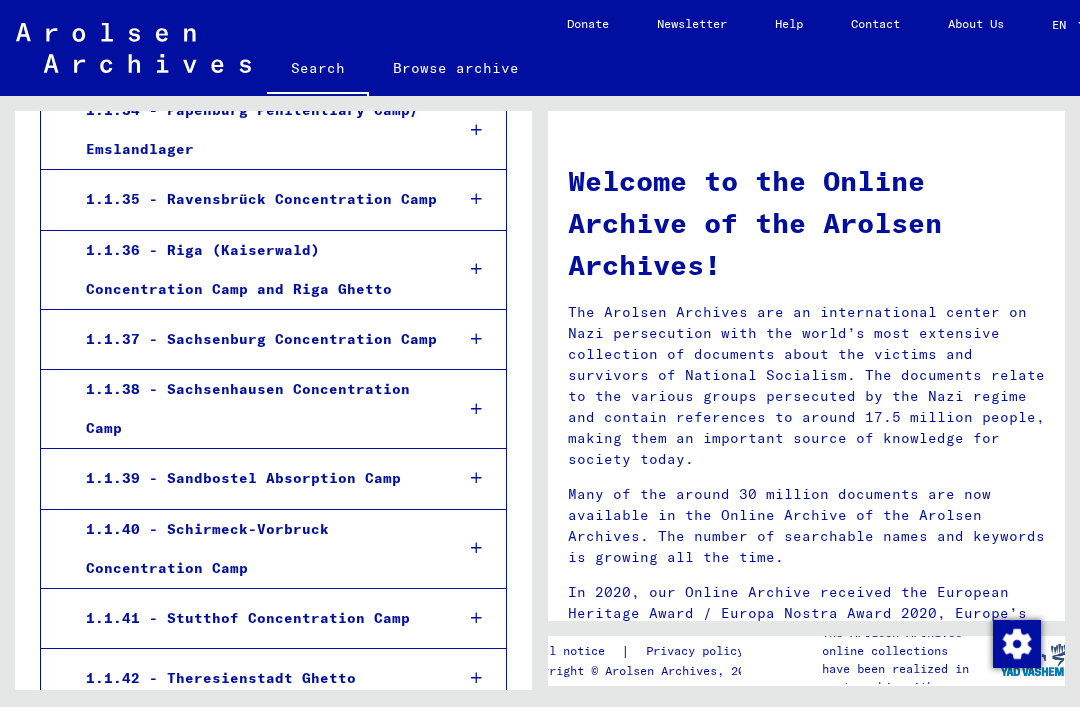 scroll, scrollTop: 2740, scrollLeft: 0, axis: vertical 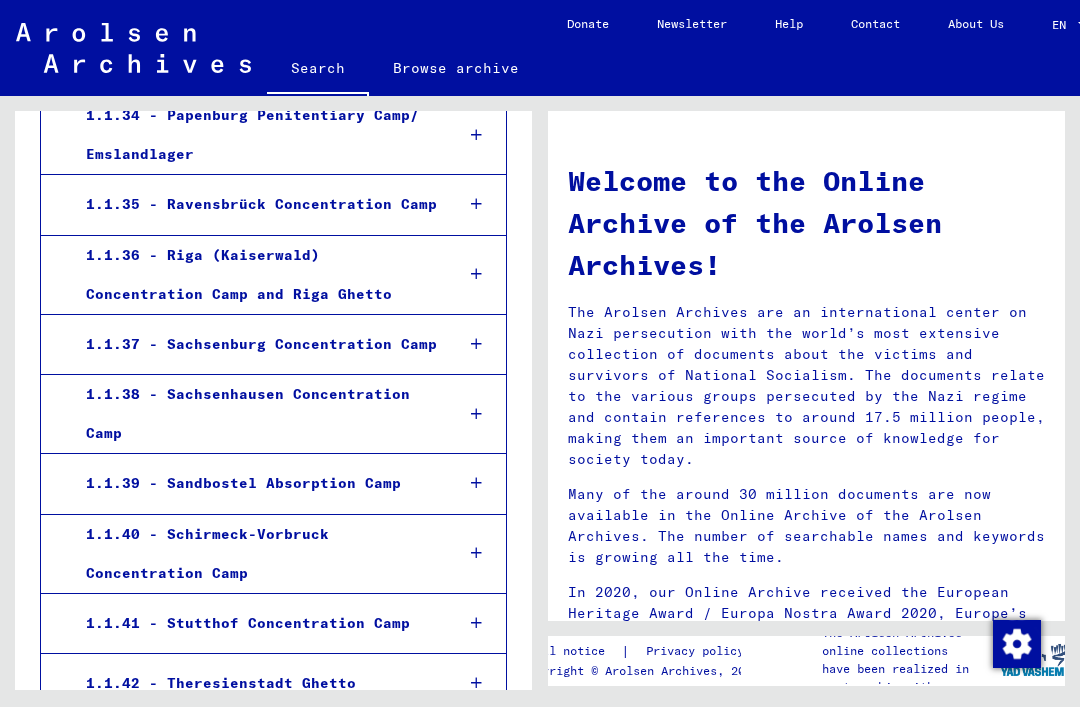 click at bounding box center [476, 344] 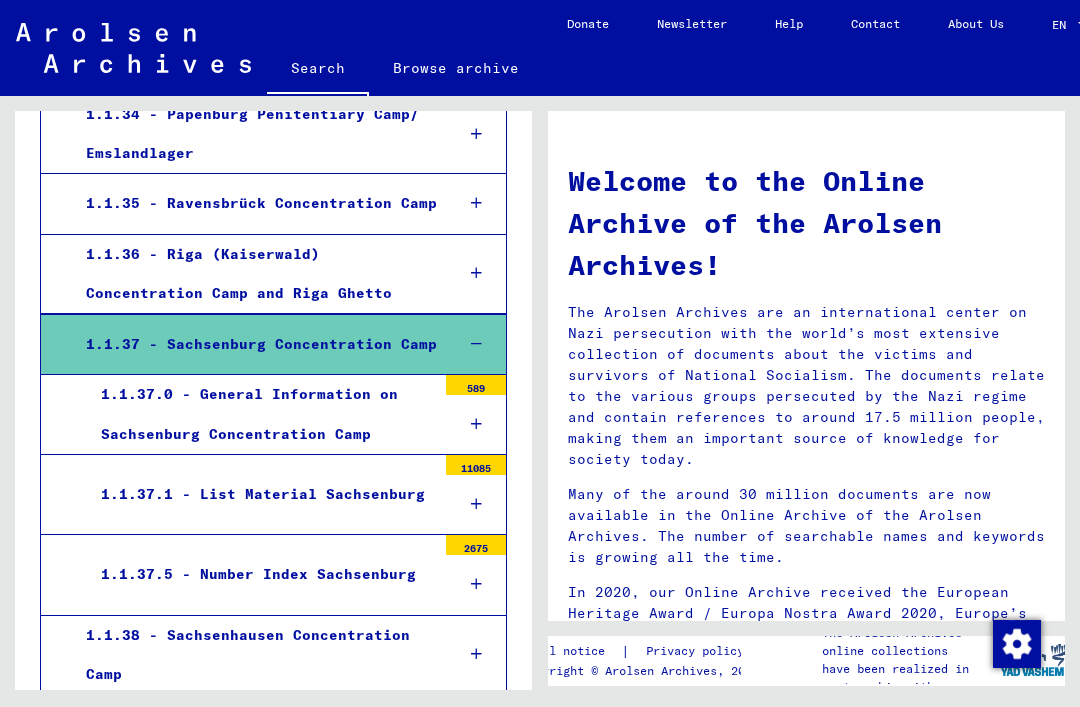 click at bounding box center [476, 504] 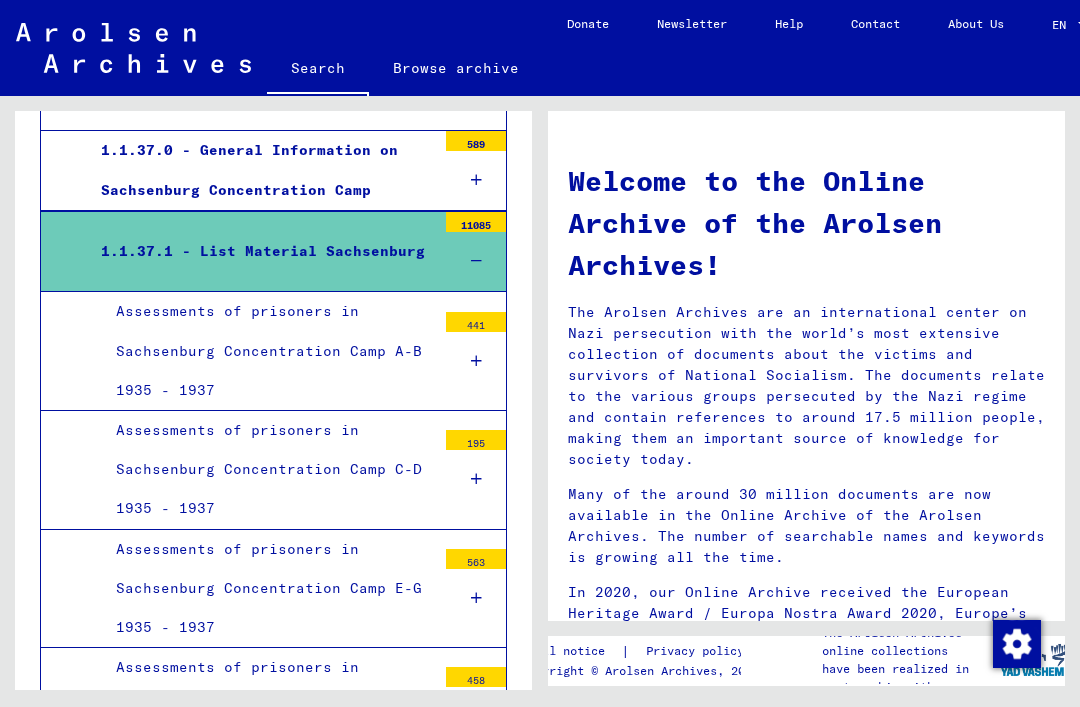 scroll, scrollTop: 2982, scrollLeft: 0, axis: vertical 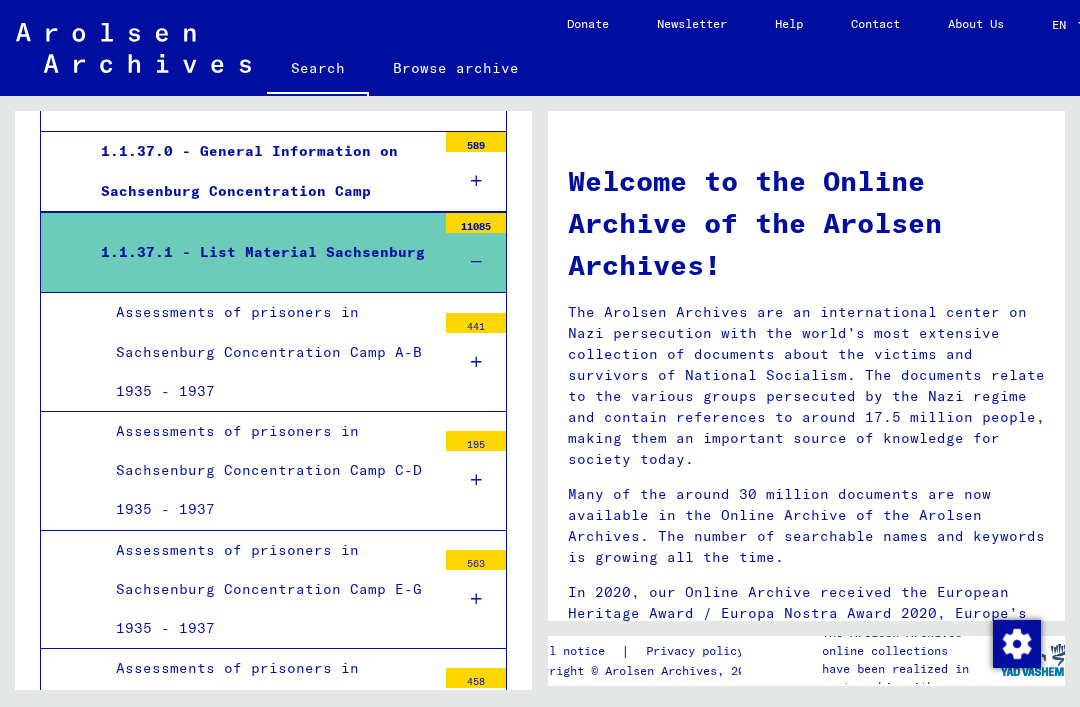 click at bounding box center [476, 362] 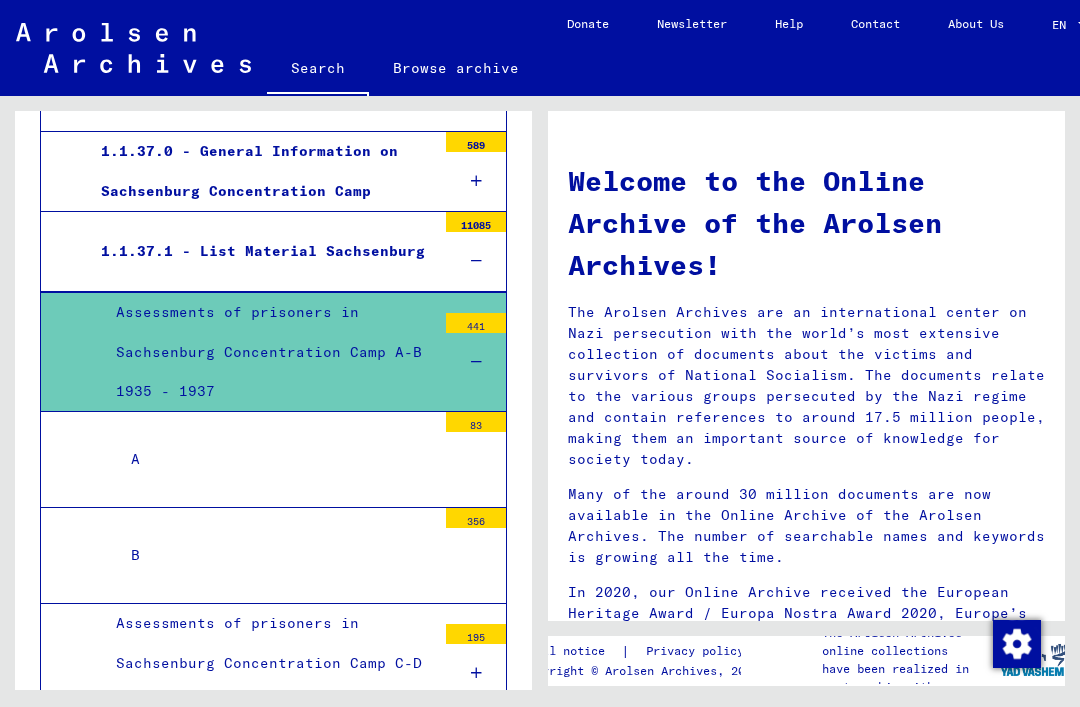 click at bounding box center [476, 565] 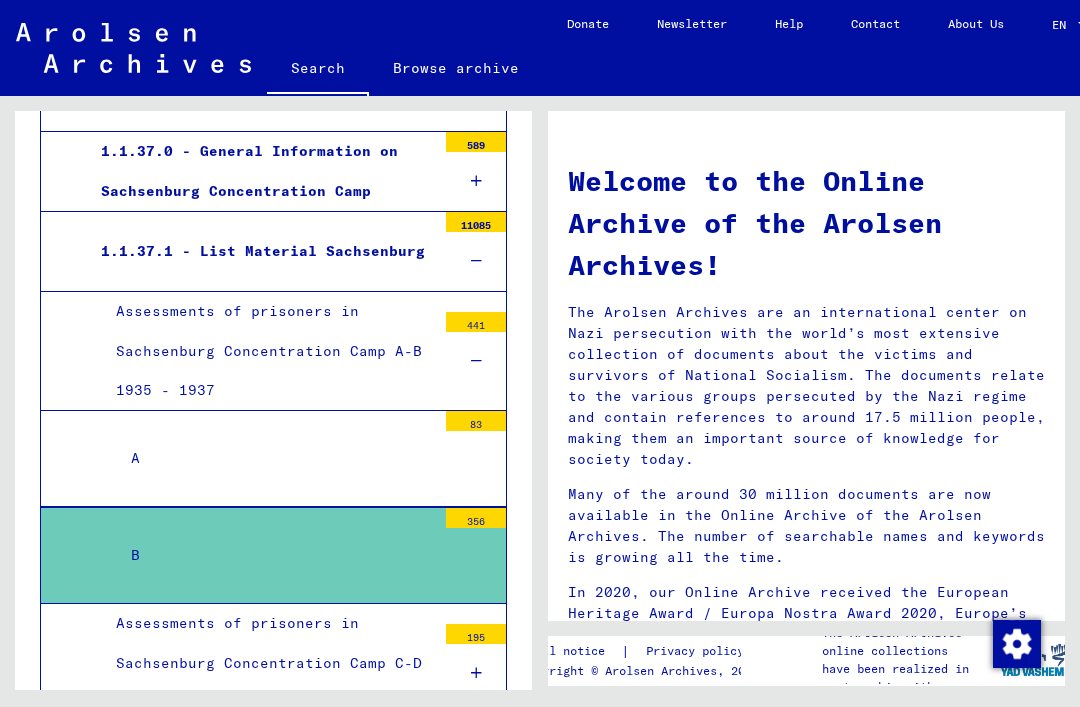 click on "356" at bounding box center [476, 518] 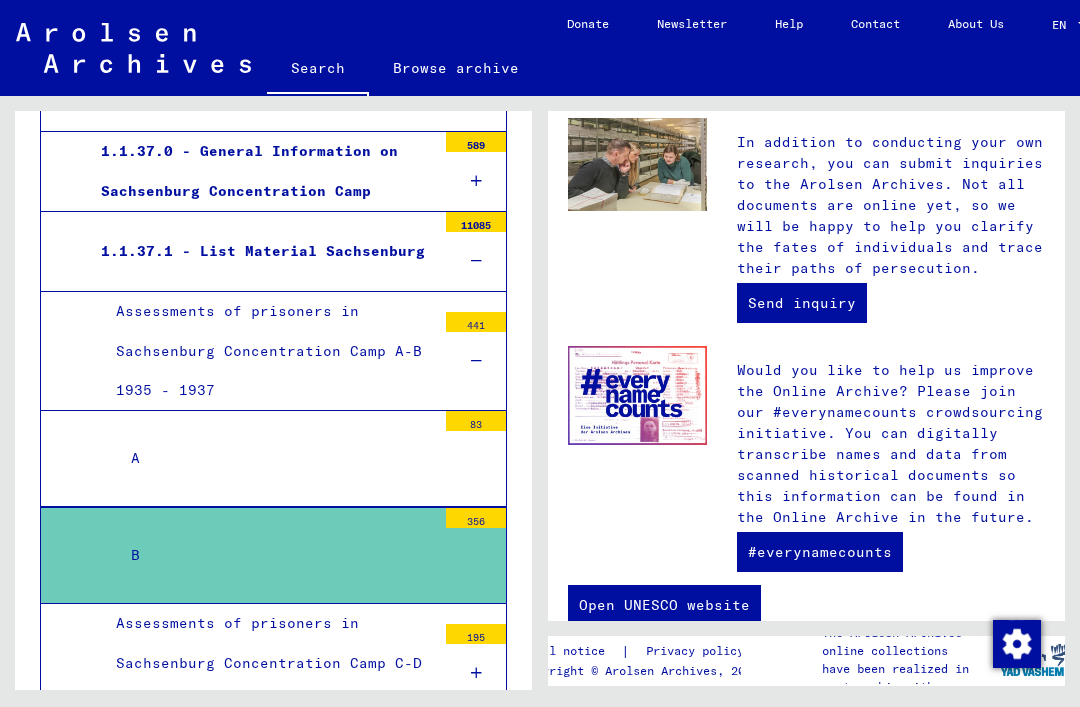 scroll, scrollTop: 951, scrollLeft: 0, axis: vertical 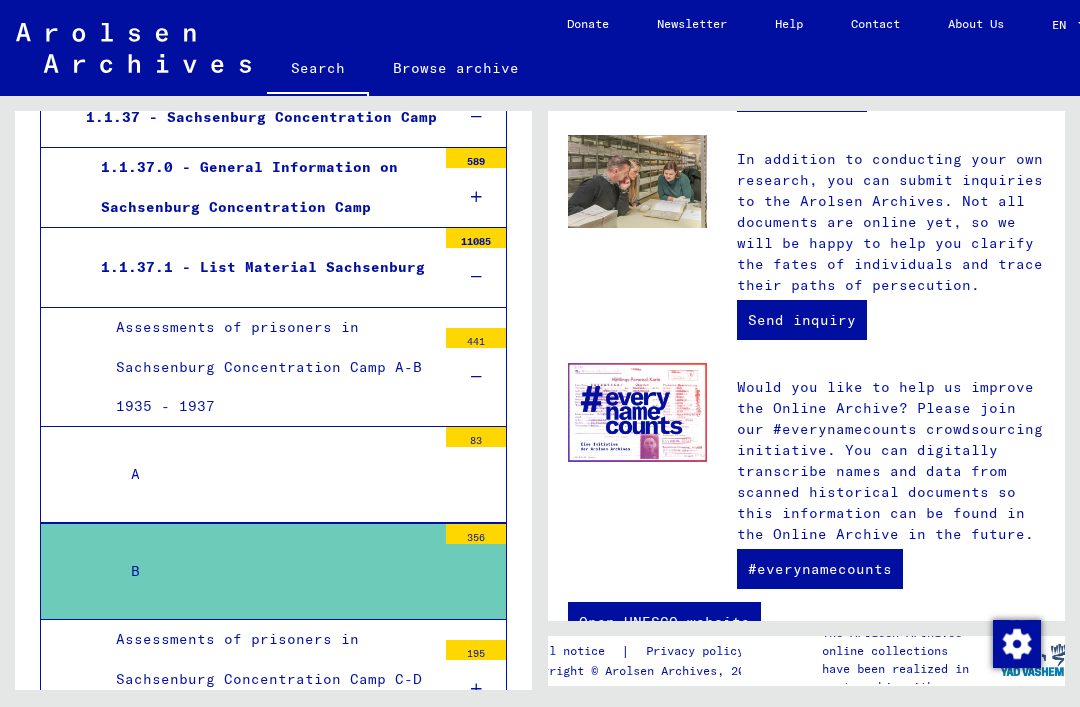 click on "356" at bounding box center (476, 534) 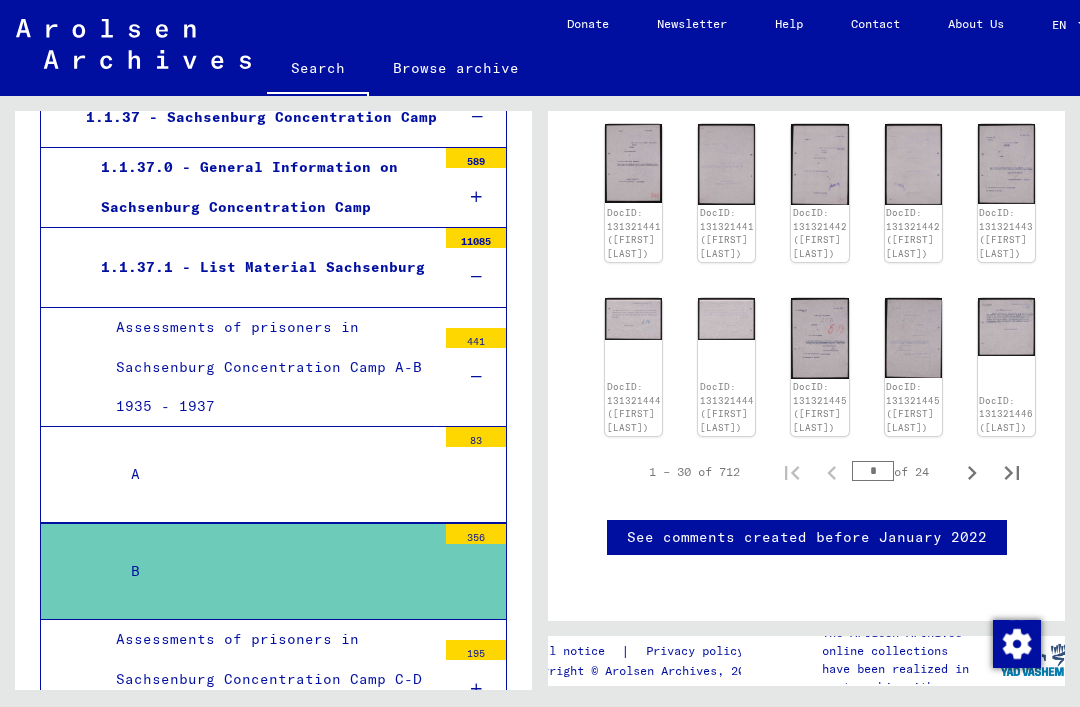 scroll, scrollTop: 1028, scrollLeft: 0, axis: vertical 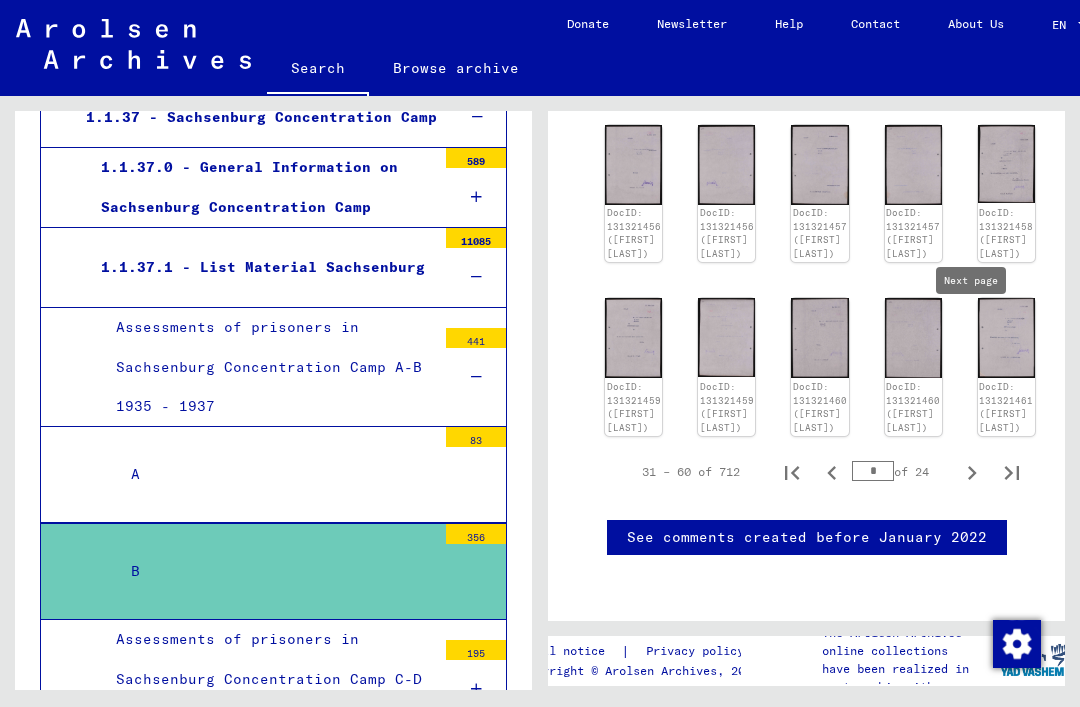 click 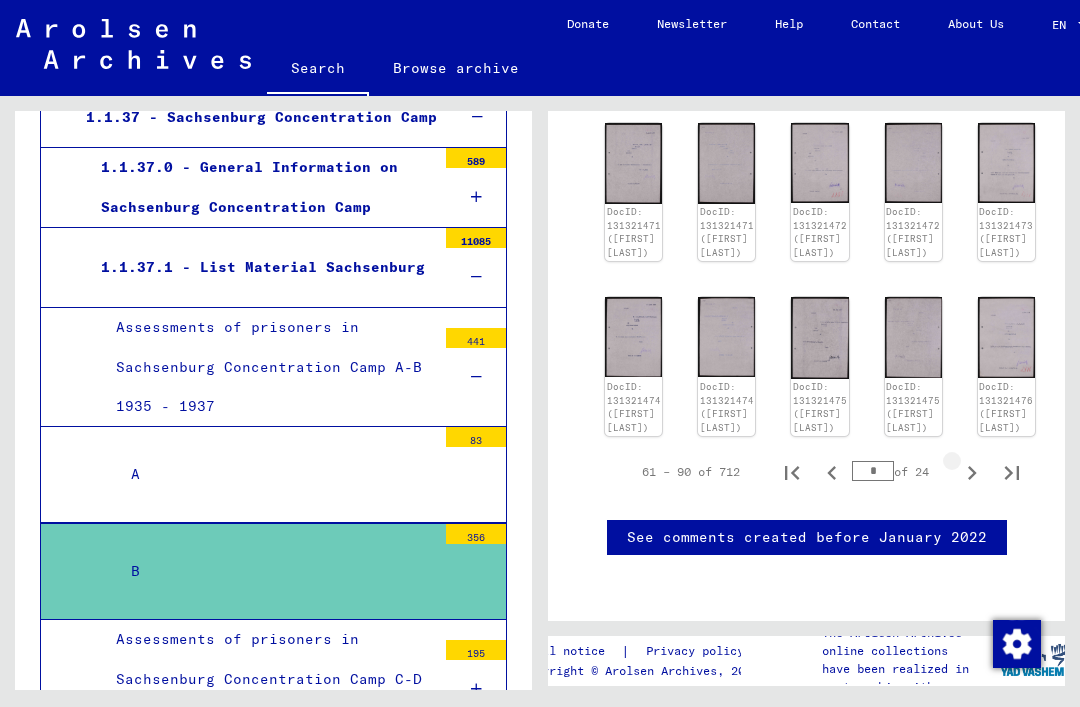 click 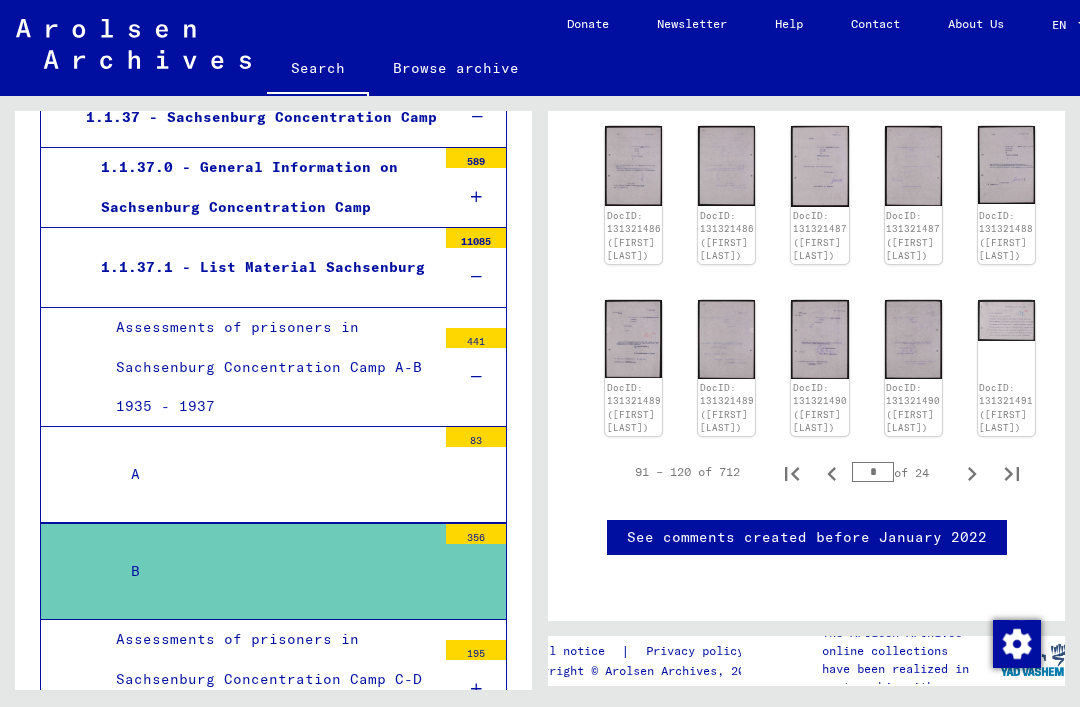 click 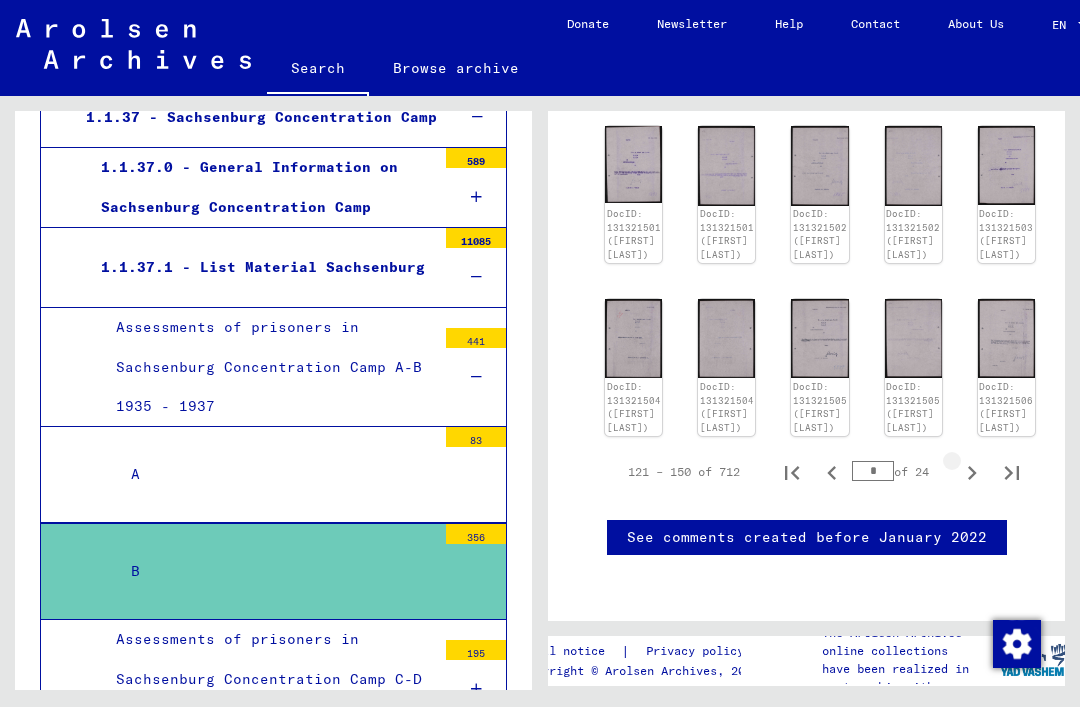 click 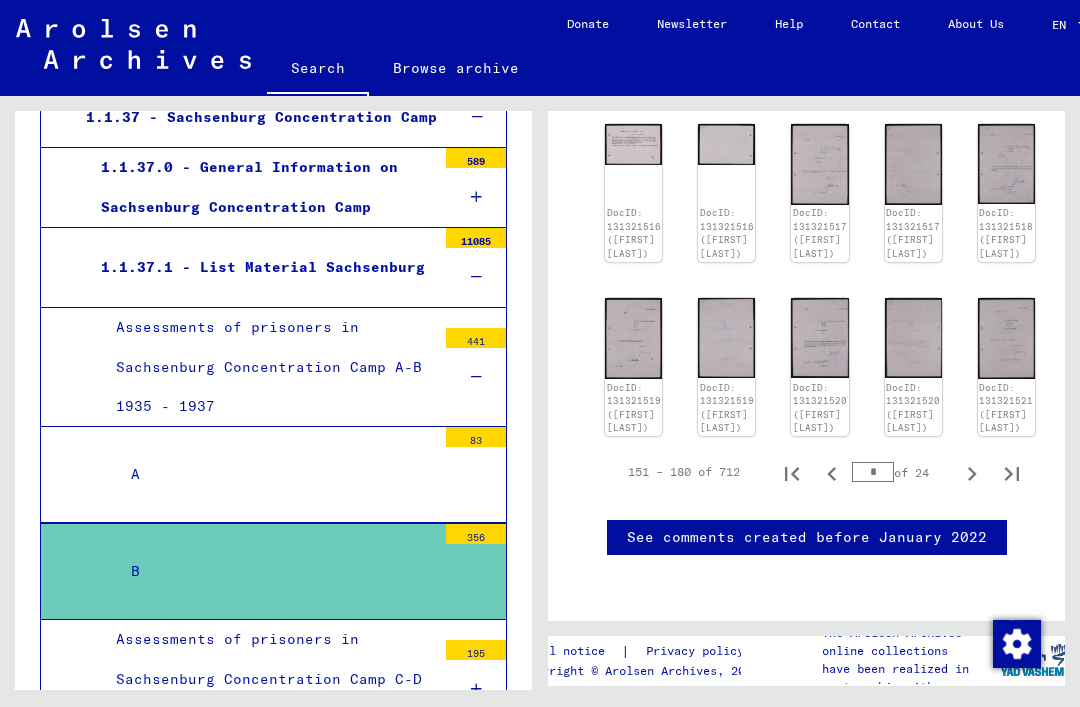click 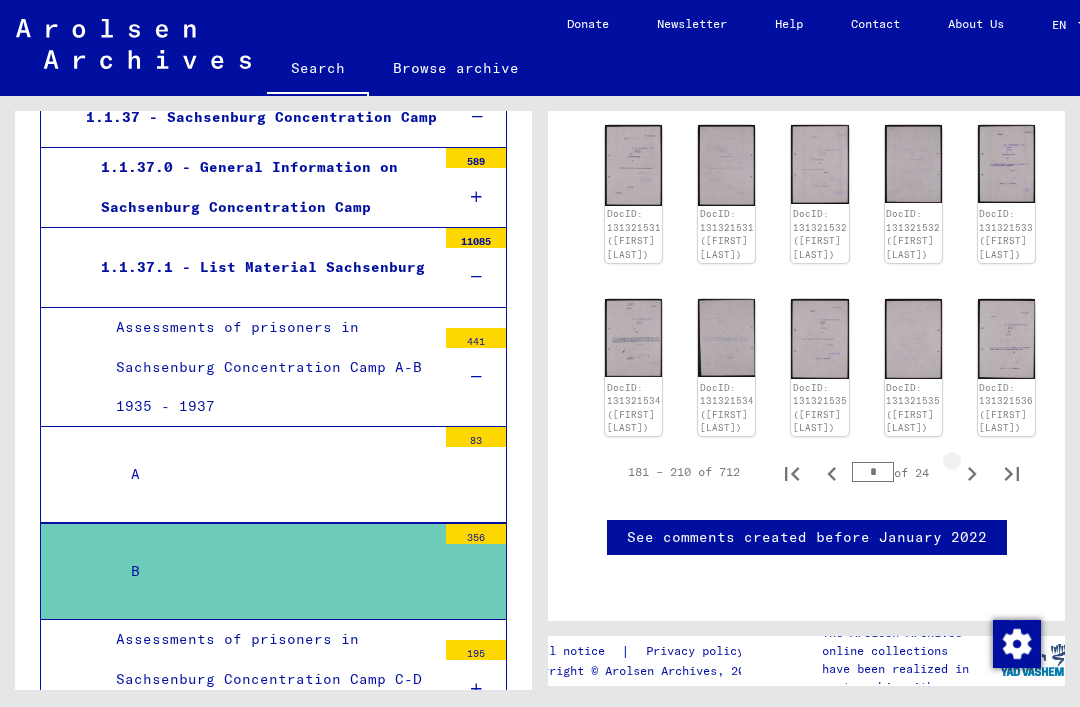 click 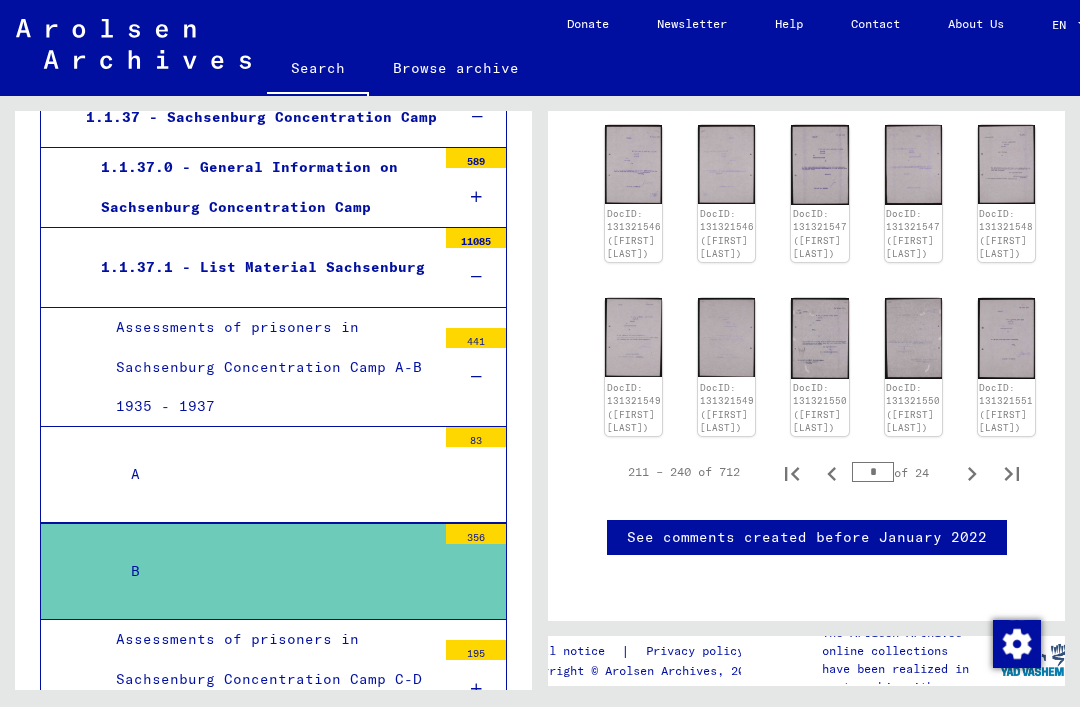 click 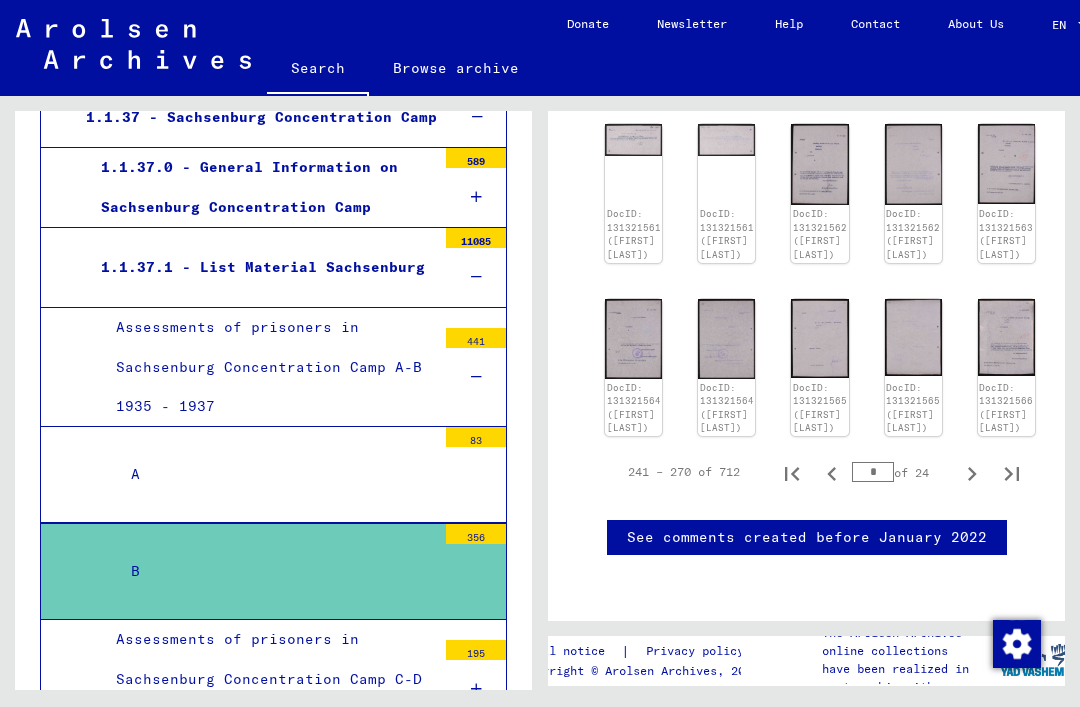 click 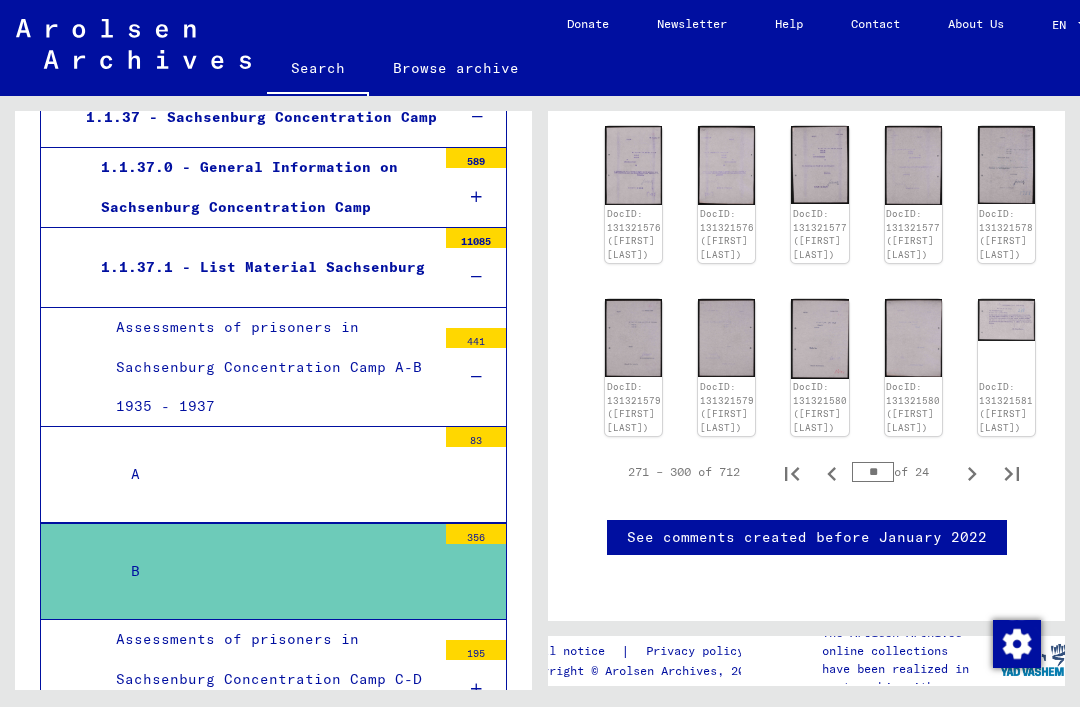 click 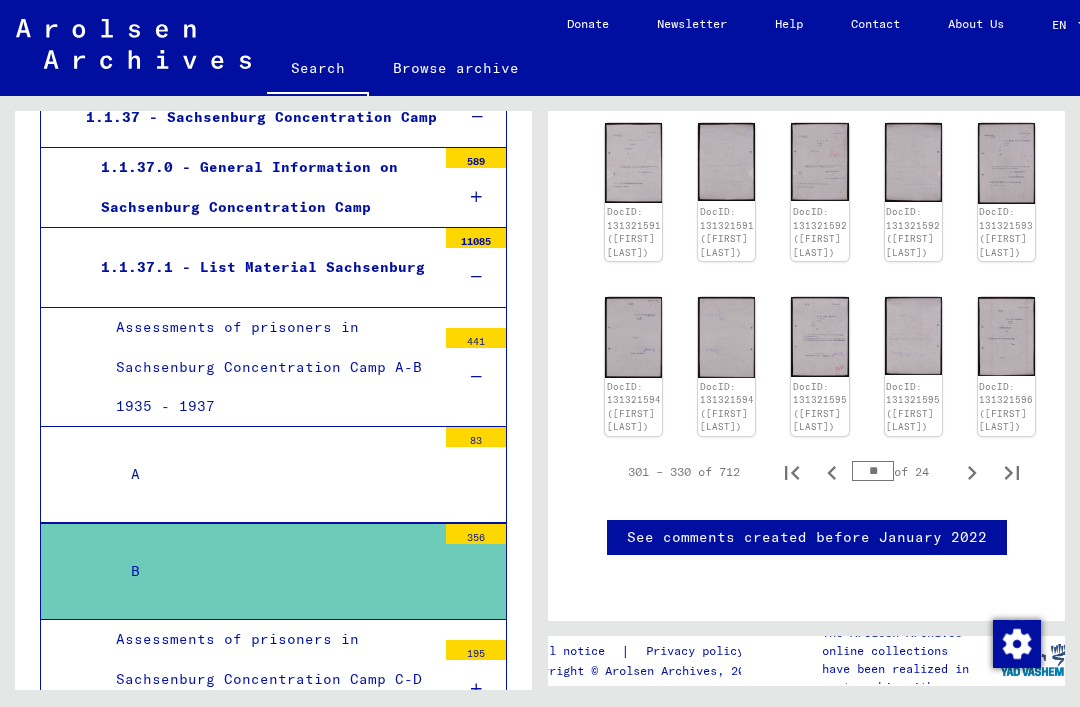 scroll, scrollTop: 1591, scrollLeft: 0, axis: vertical 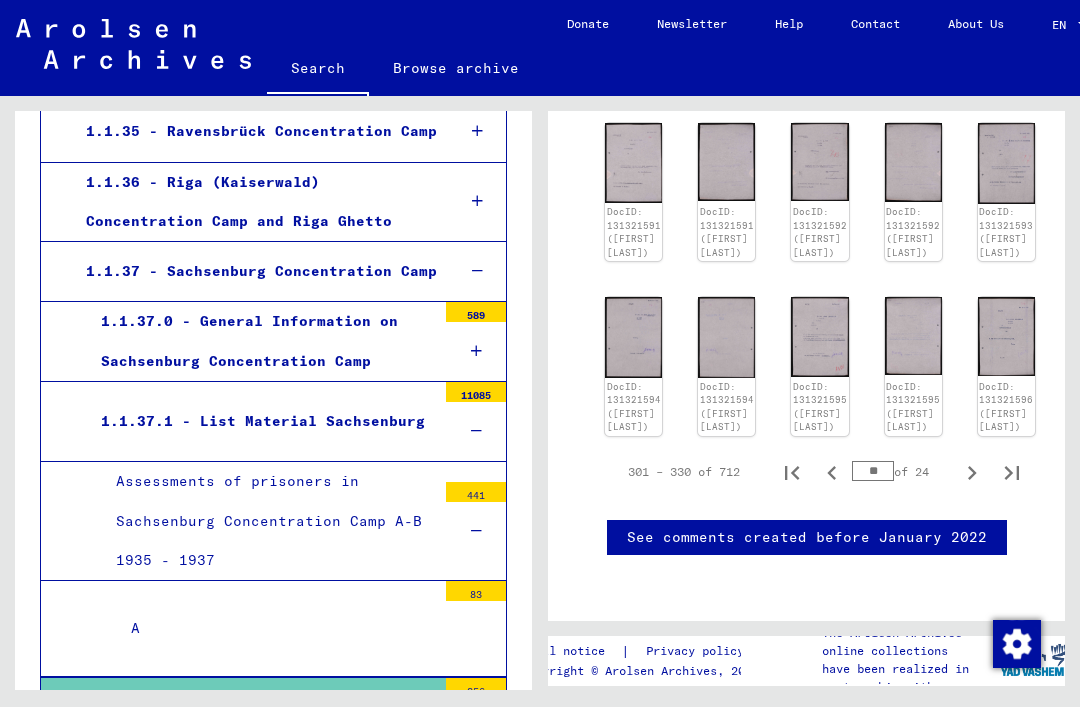 click at bounding box center (476, 431) 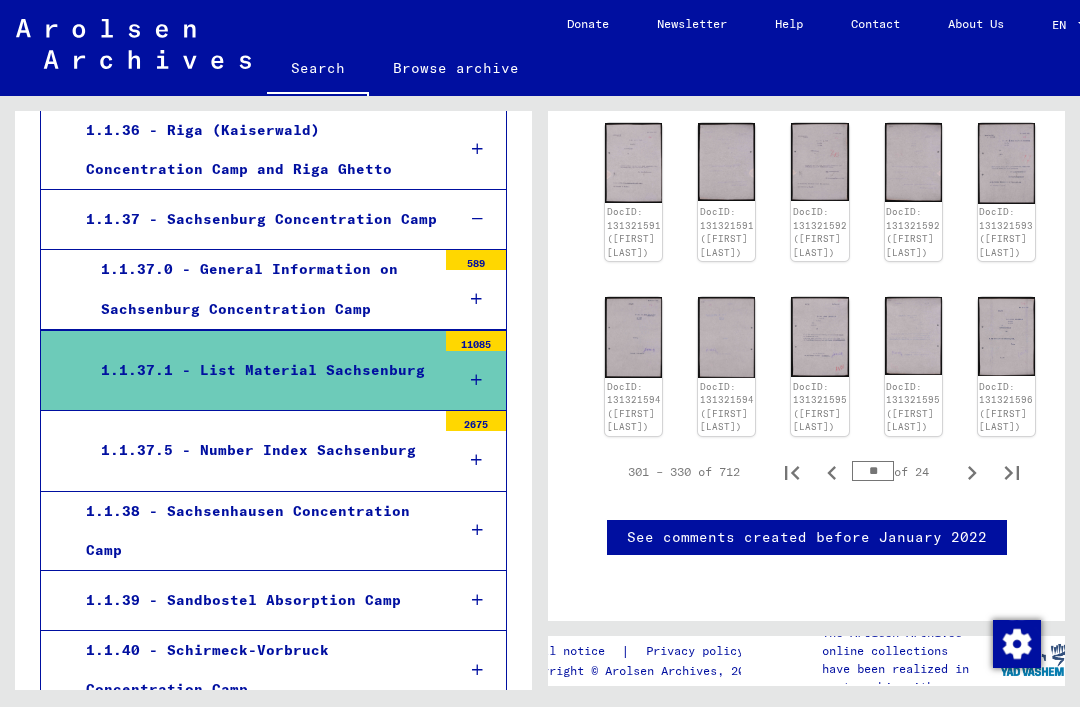 scroll, scrollTop: 2866, scrollLeft: 0, axis: vertical 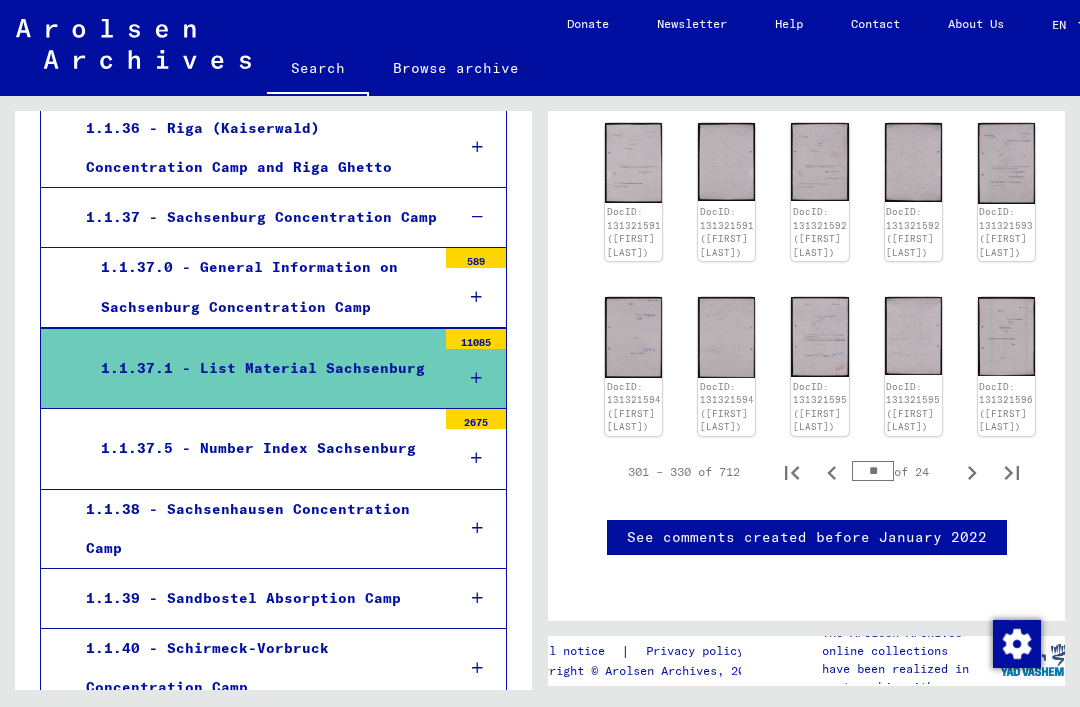 click at bounding box center (477, 528) 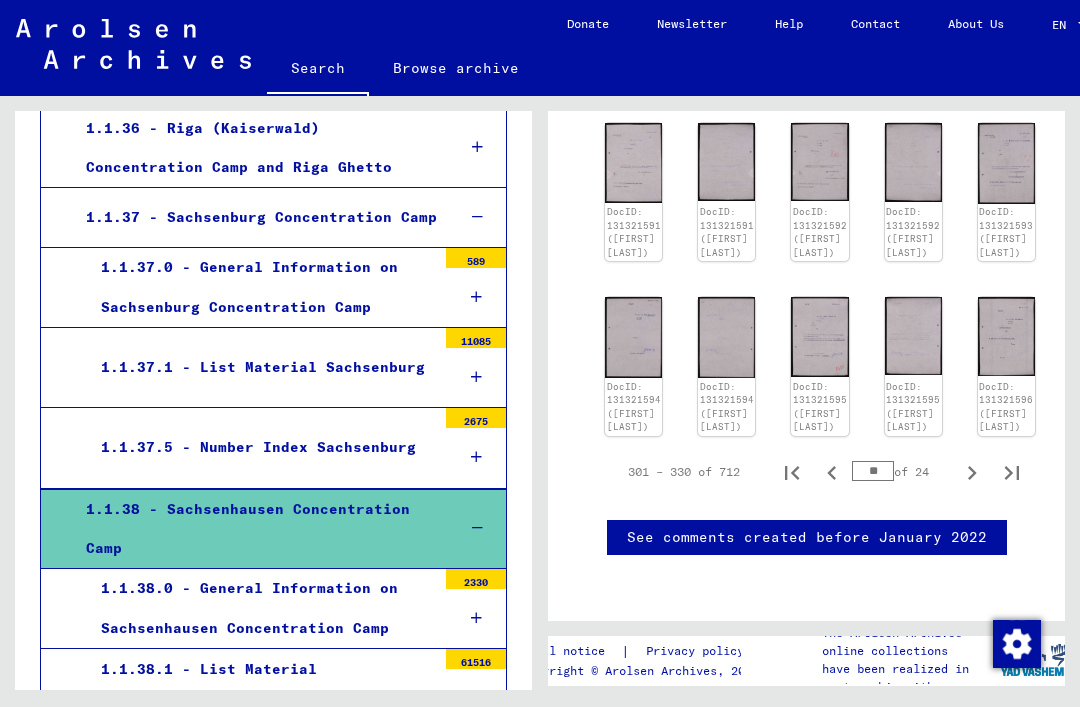 click at bounding box center [476, 698] 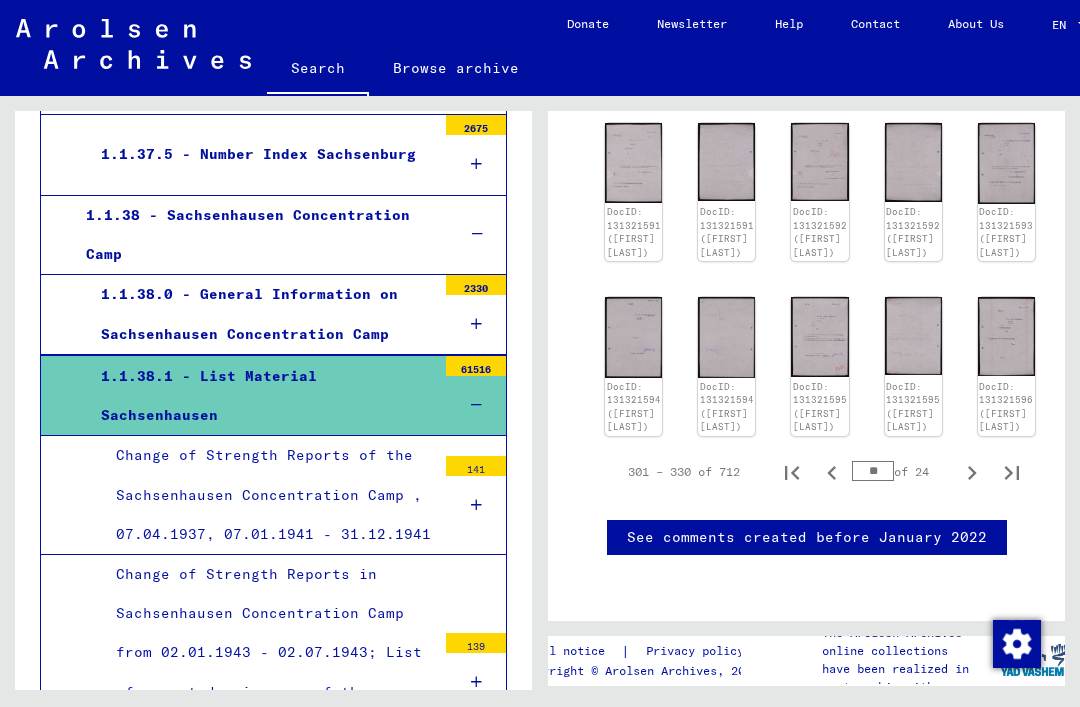 scroll, scrollTop: 3161, scrollLeft: 0, axis: vertical 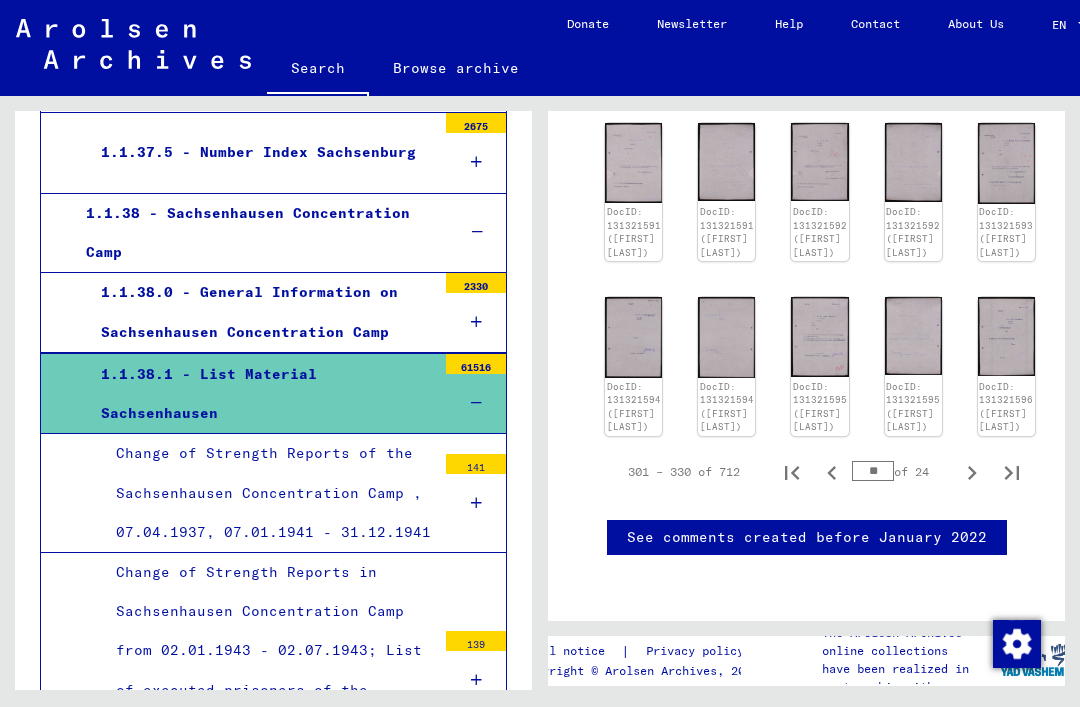 click at bounding box center (476, 503) 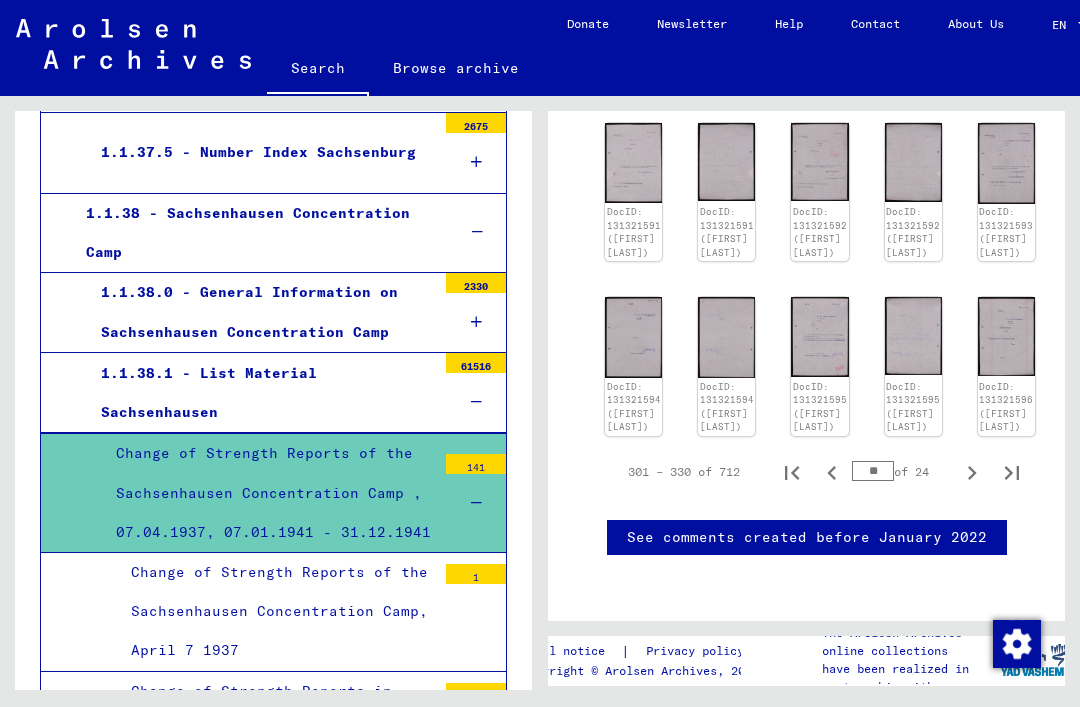 click on "Change of Strength Reports of the Sachsenhausen Concentration Camp , 07.04.1937, 07.01.1941 - 31.12.1941" at bounding box center (268, 493) 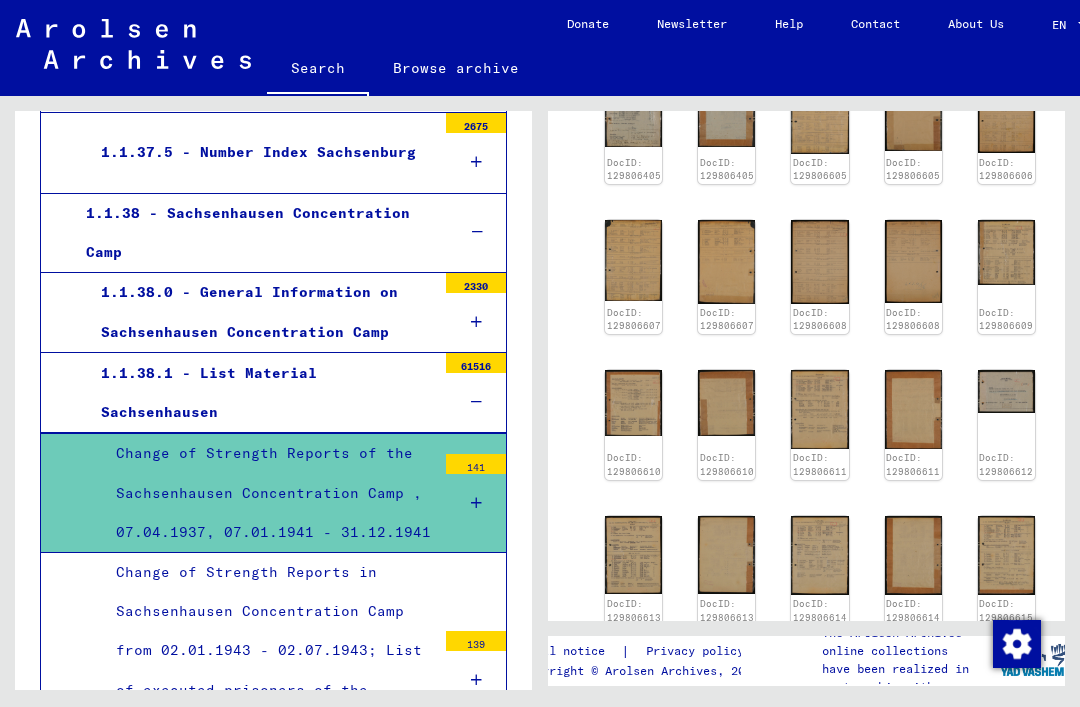 scroll, scrollTop: 563, scrollLeft: 0, axis: vertical 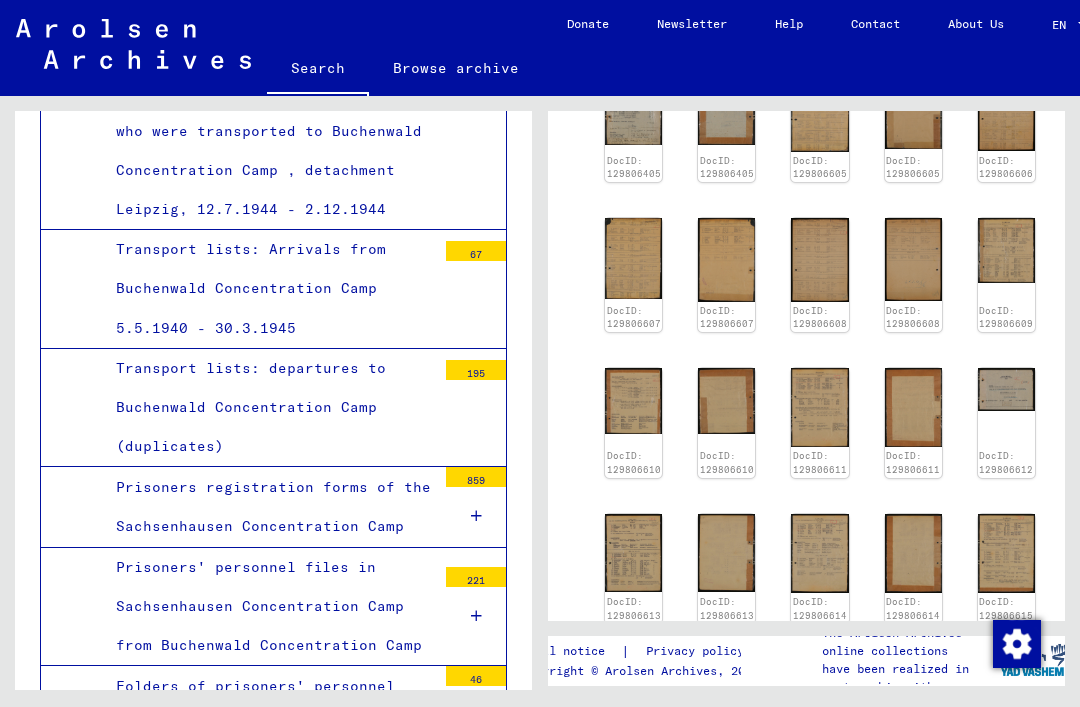 click at bounding box center [476, 516] 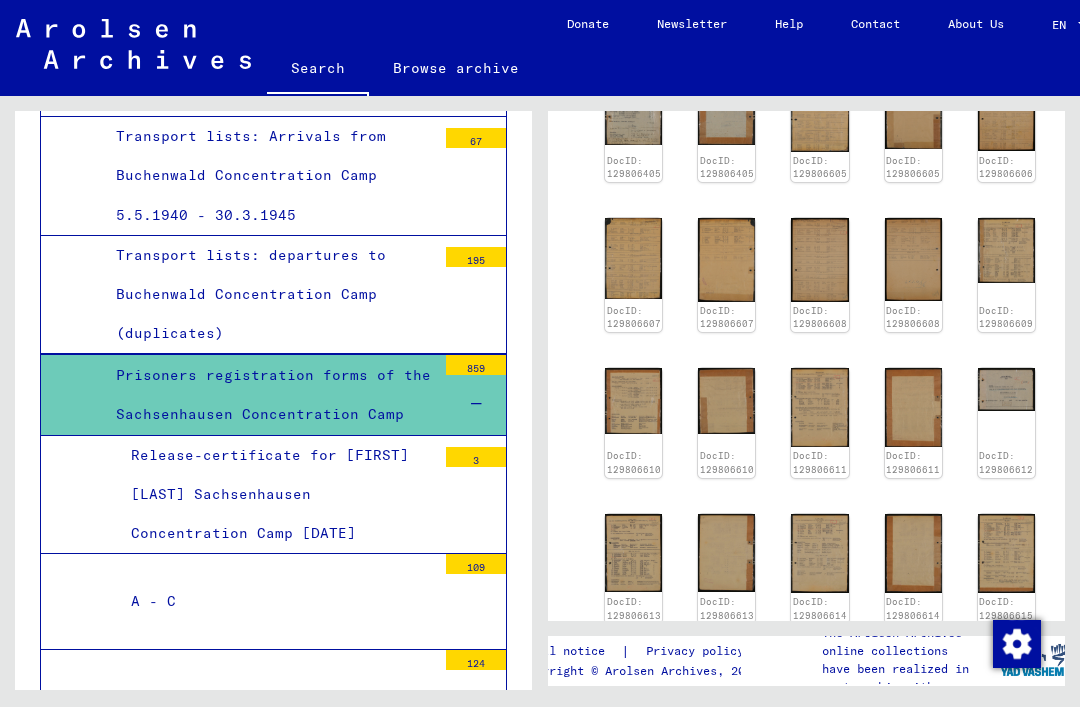 scroll, scrollTop: 4502, scrollLeft: 0, axis: vertical 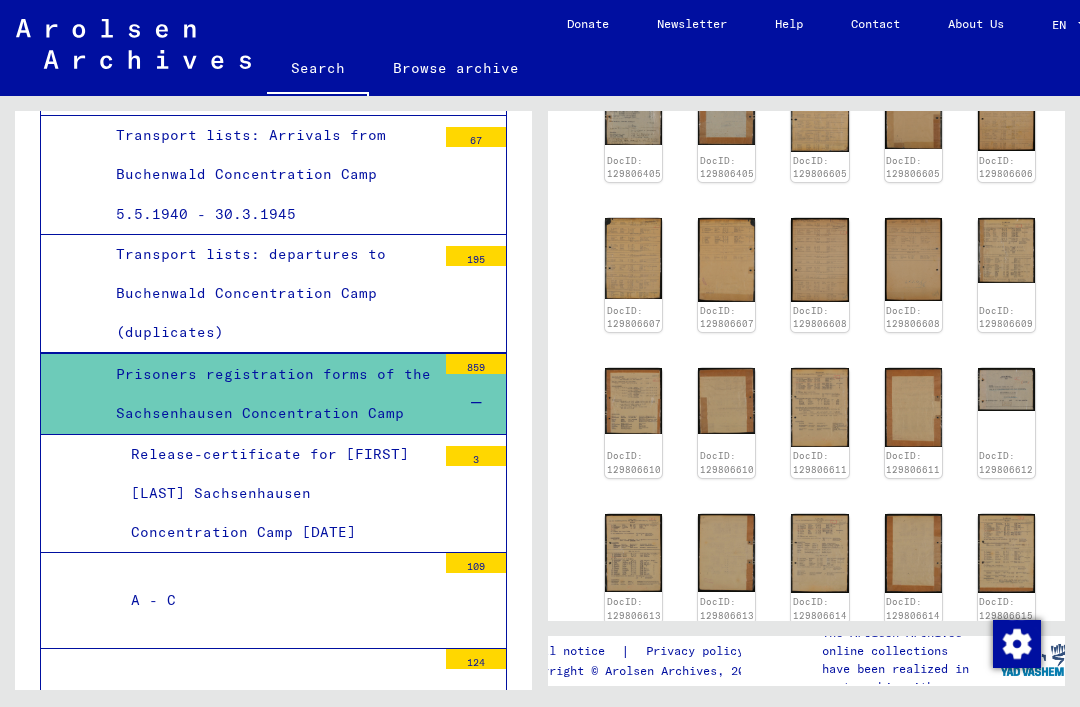 click at bounding box center (476, 610) 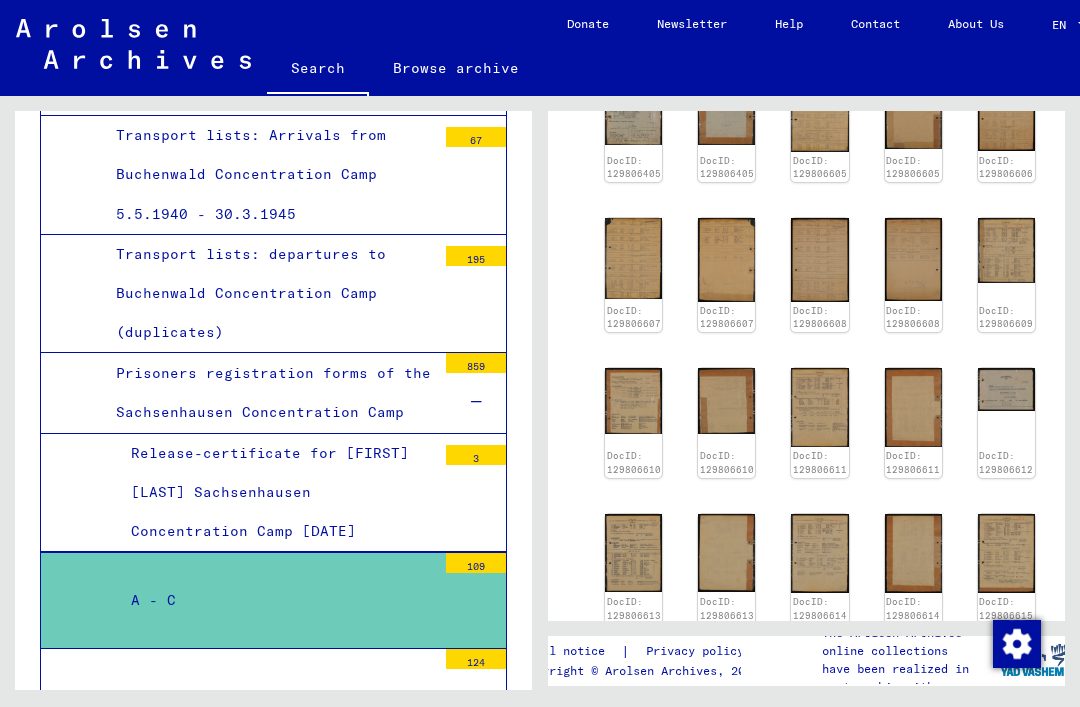 click at bounding box center (476, 610) 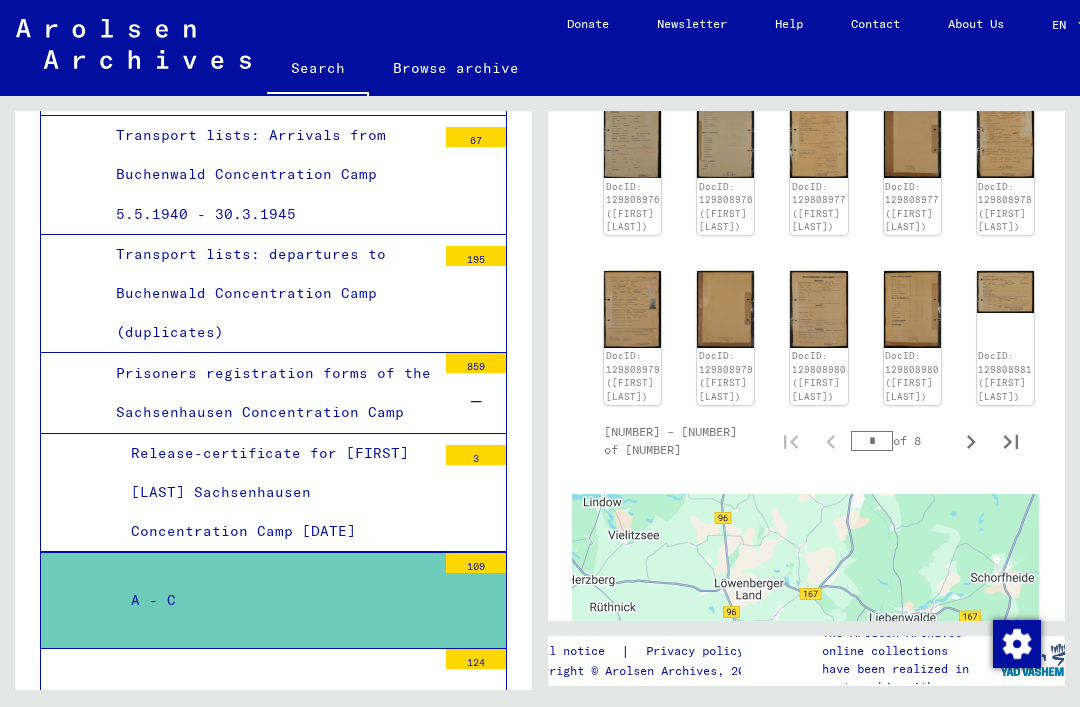 scroll, scrollTop: 1035, scrollLeft: 2, axis: both 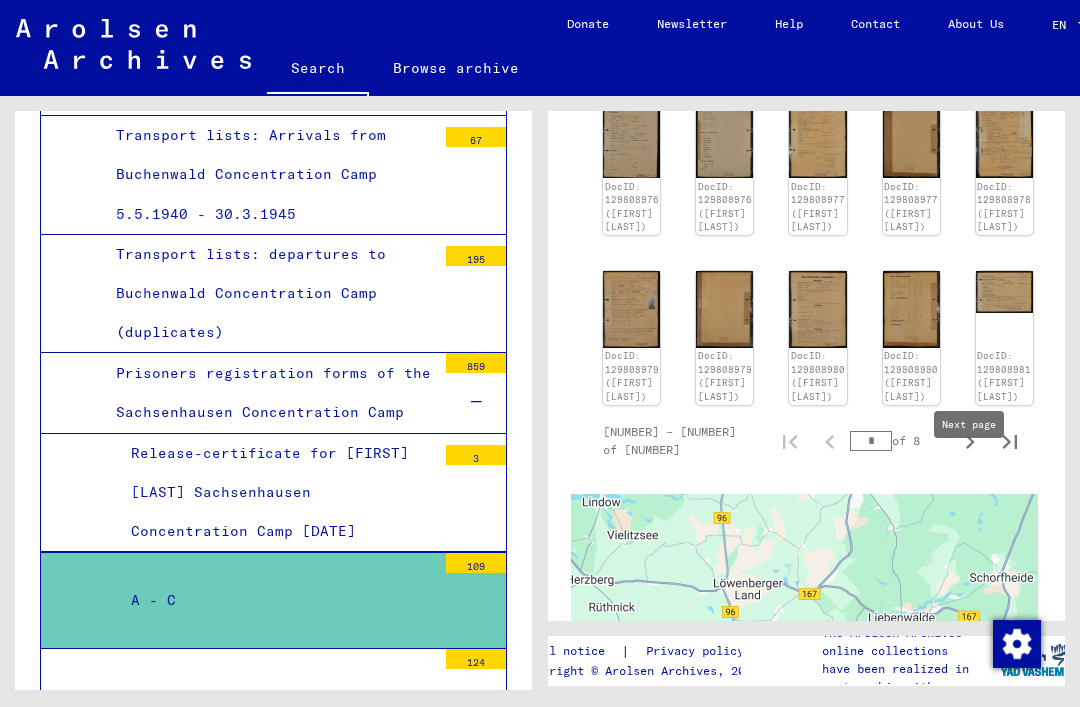 click 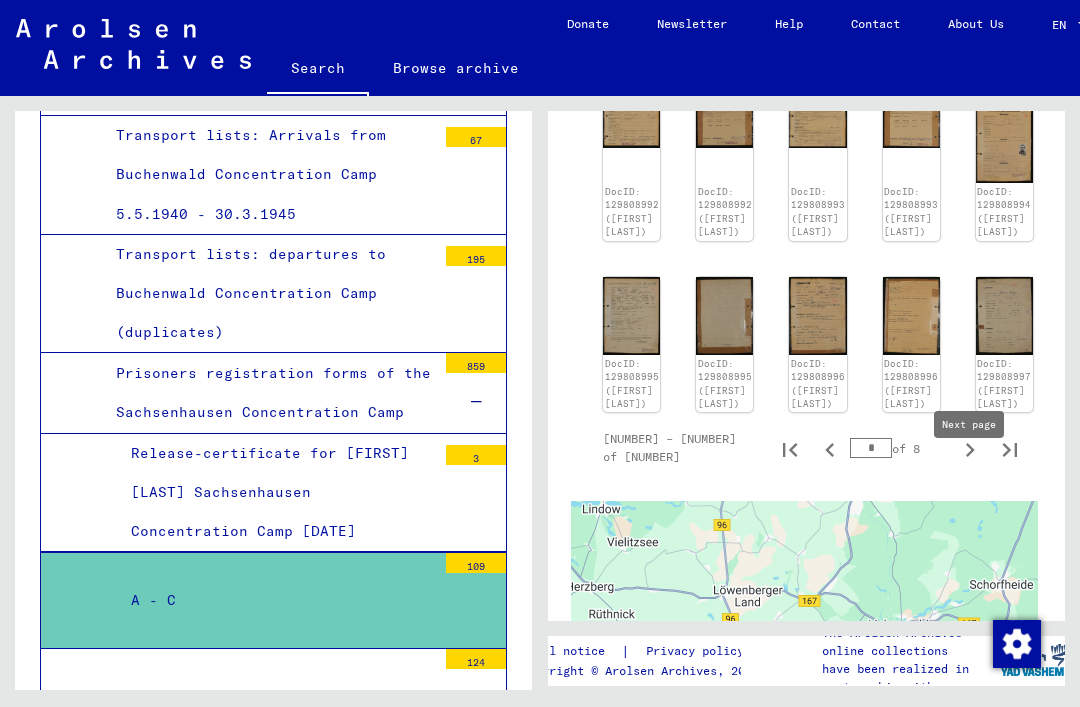 click 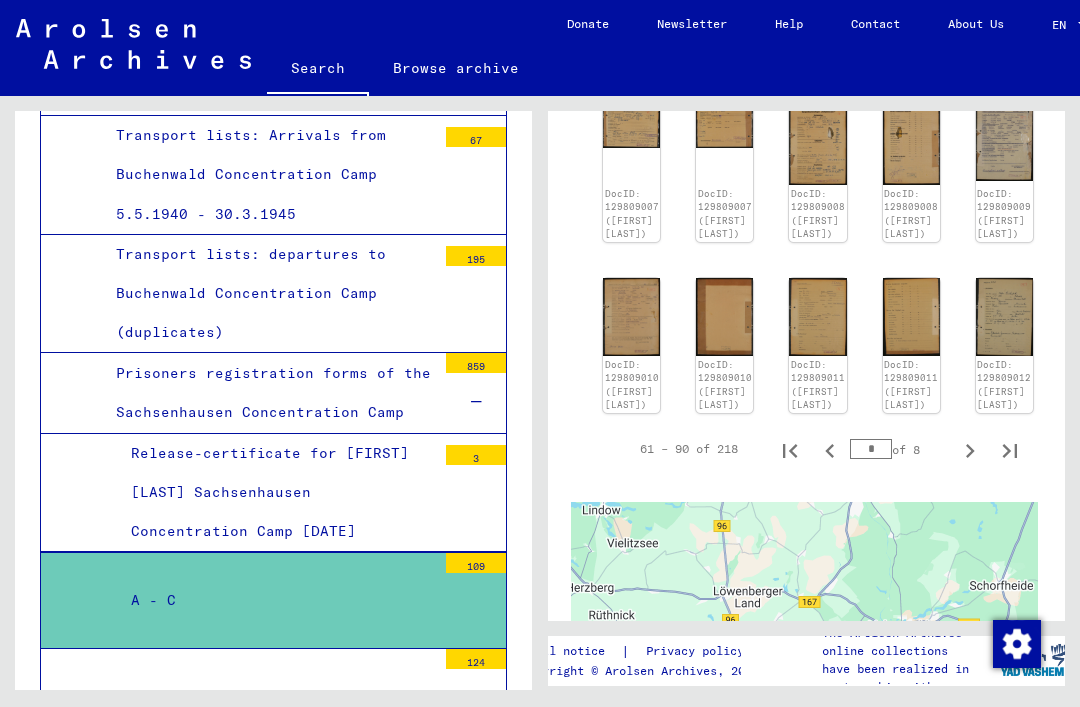 click 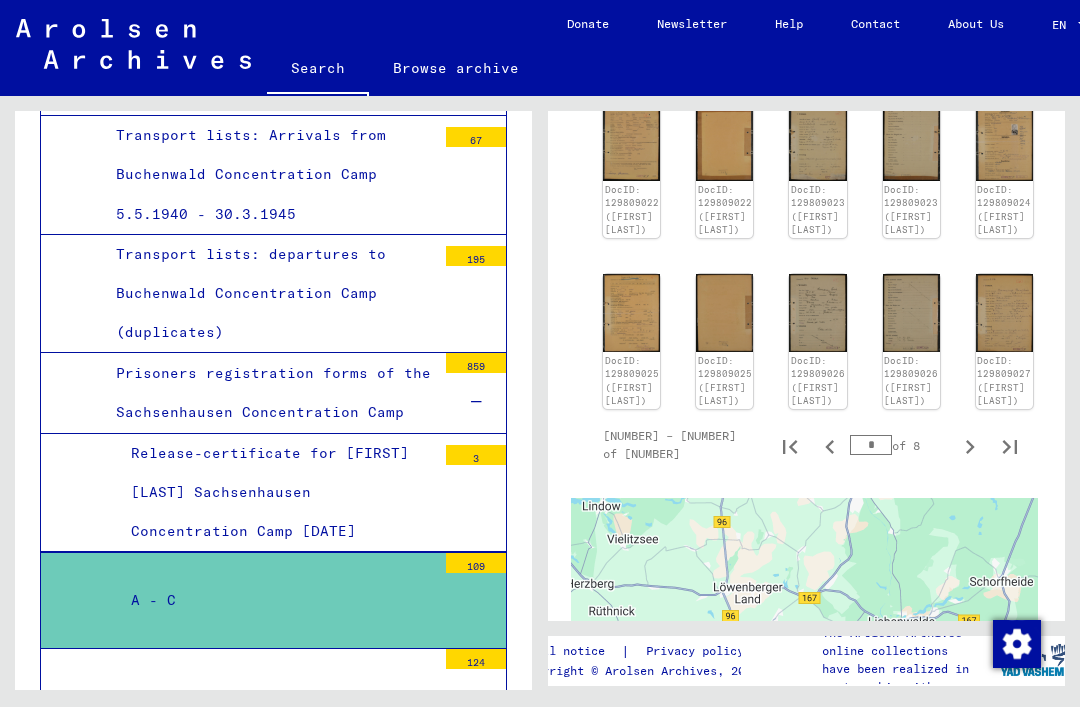 click 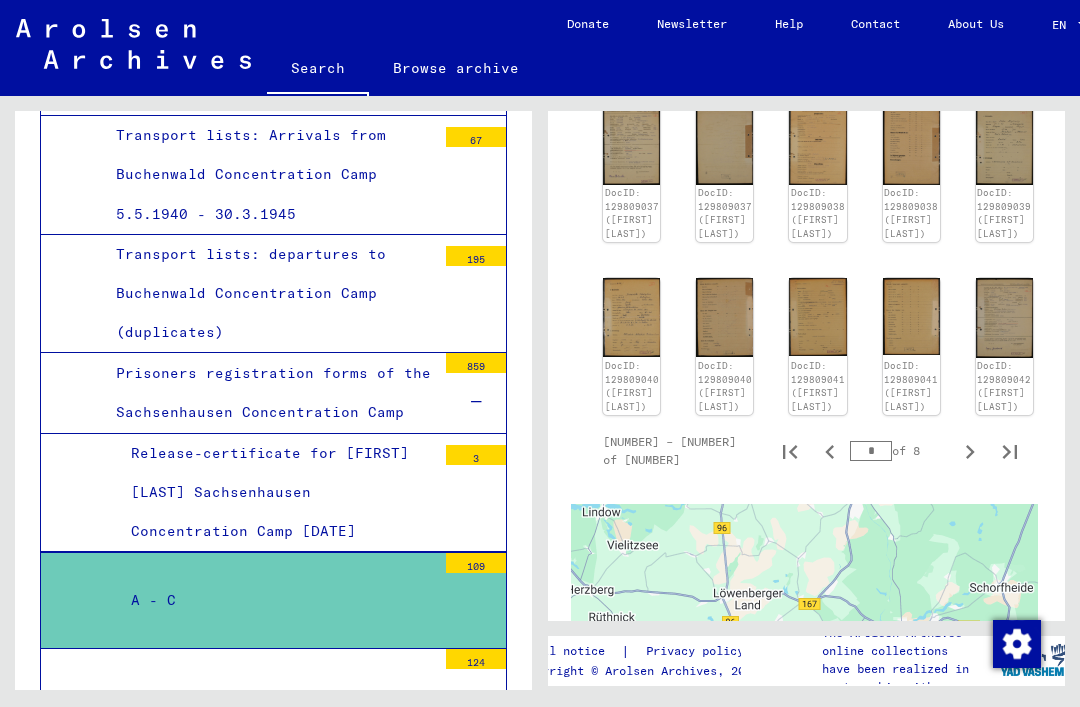 click 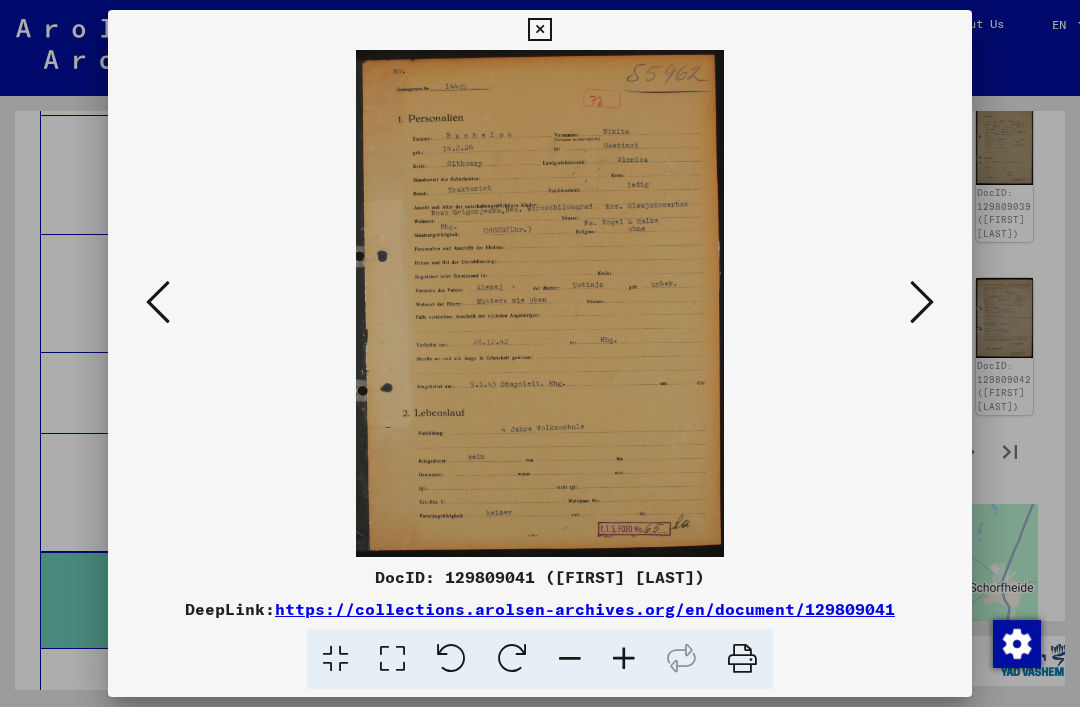 click at bounding box center (540, 303) 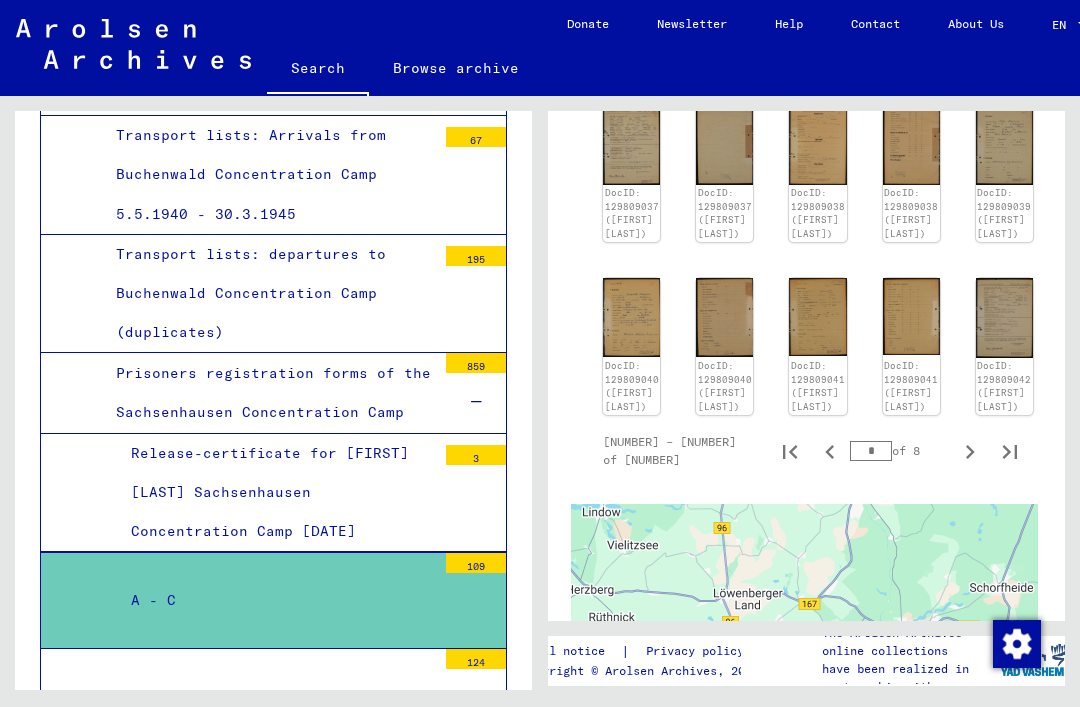 click 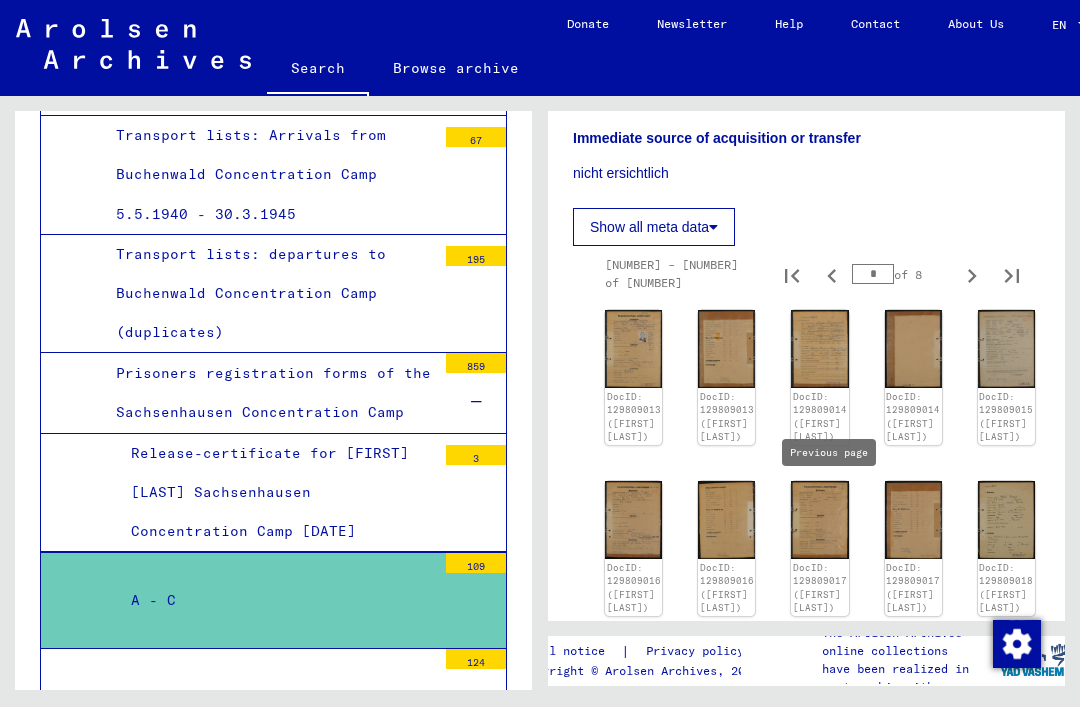 scroll, scrollTop: 401, scrollLeft: 29, axis: both 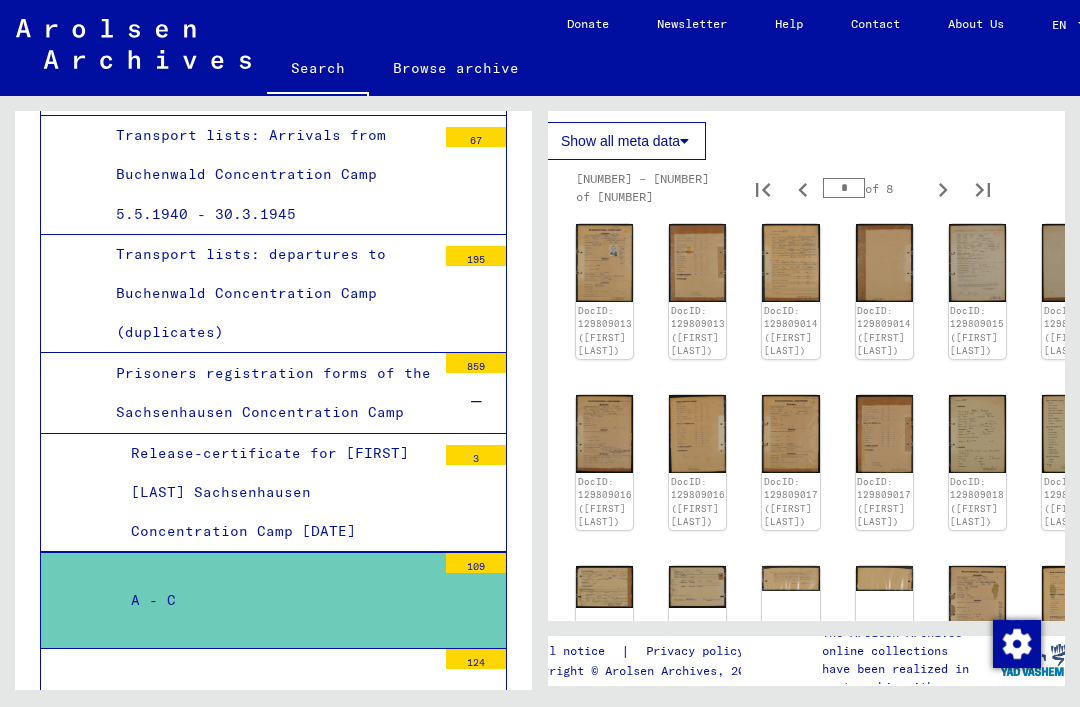 click at bounding box center (476, 402) 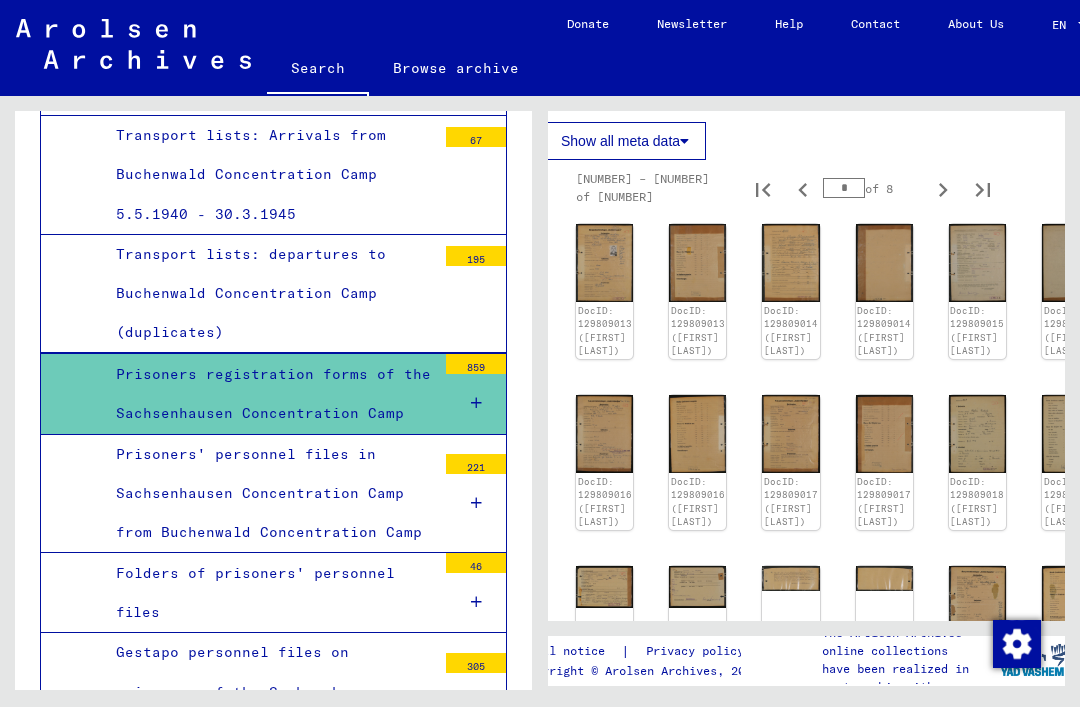 click at bounding box center (476, 602) 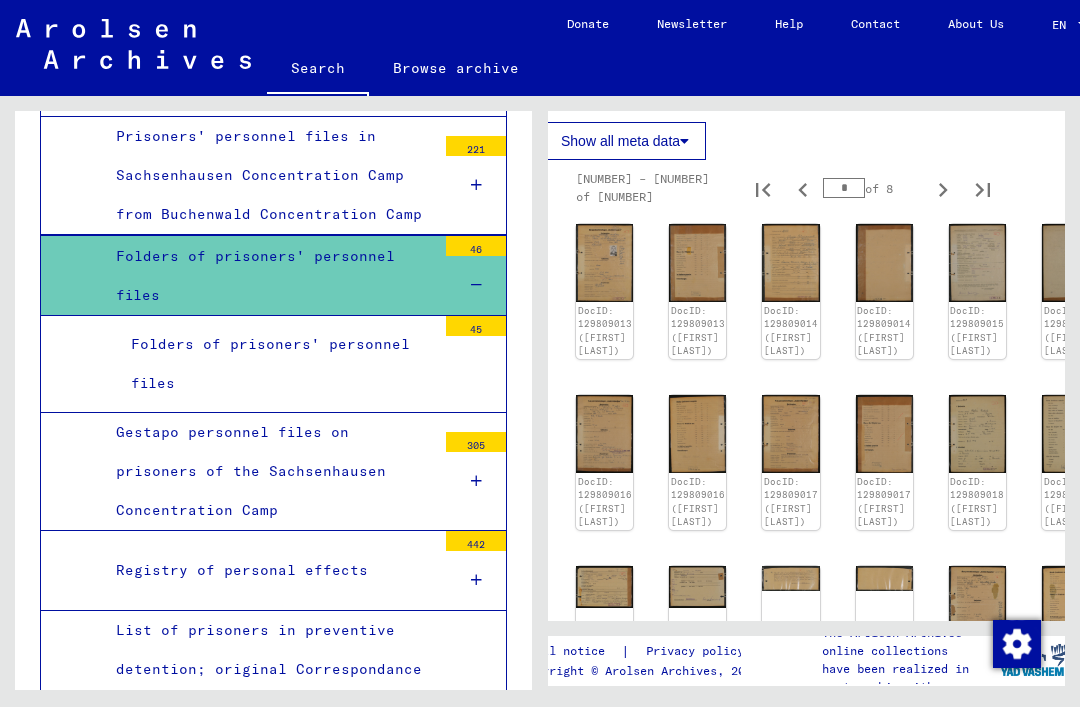 scroll, scrollTop: 4823, scrollLeft: 0, axis: vertical 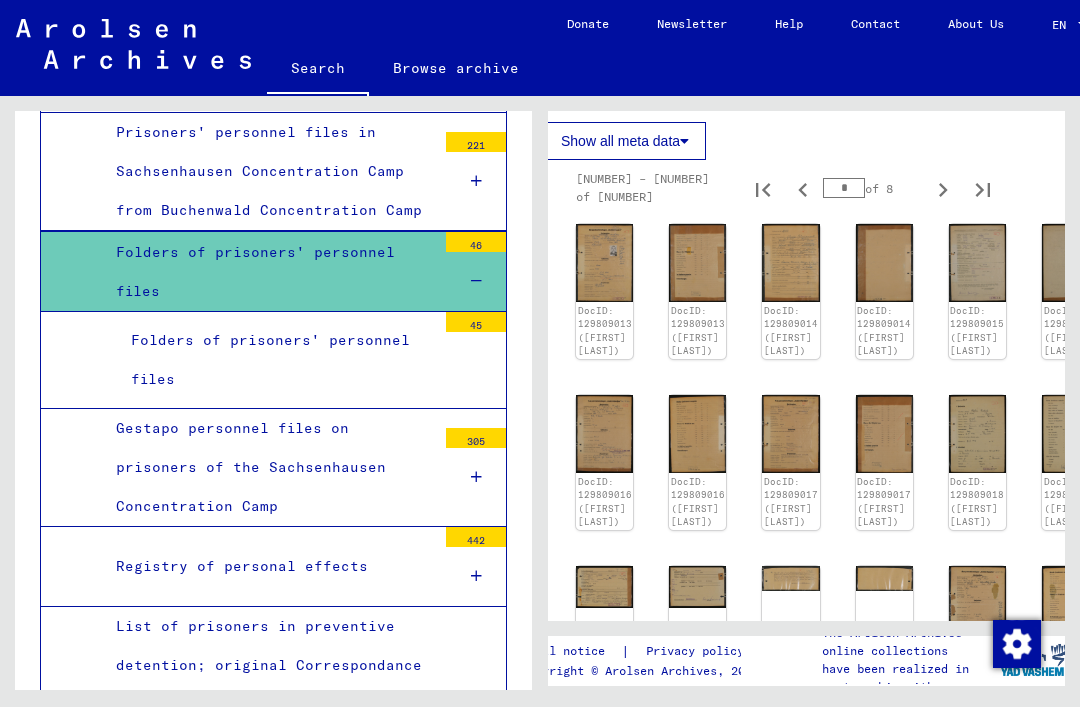 click at bounding box center (476, 477) 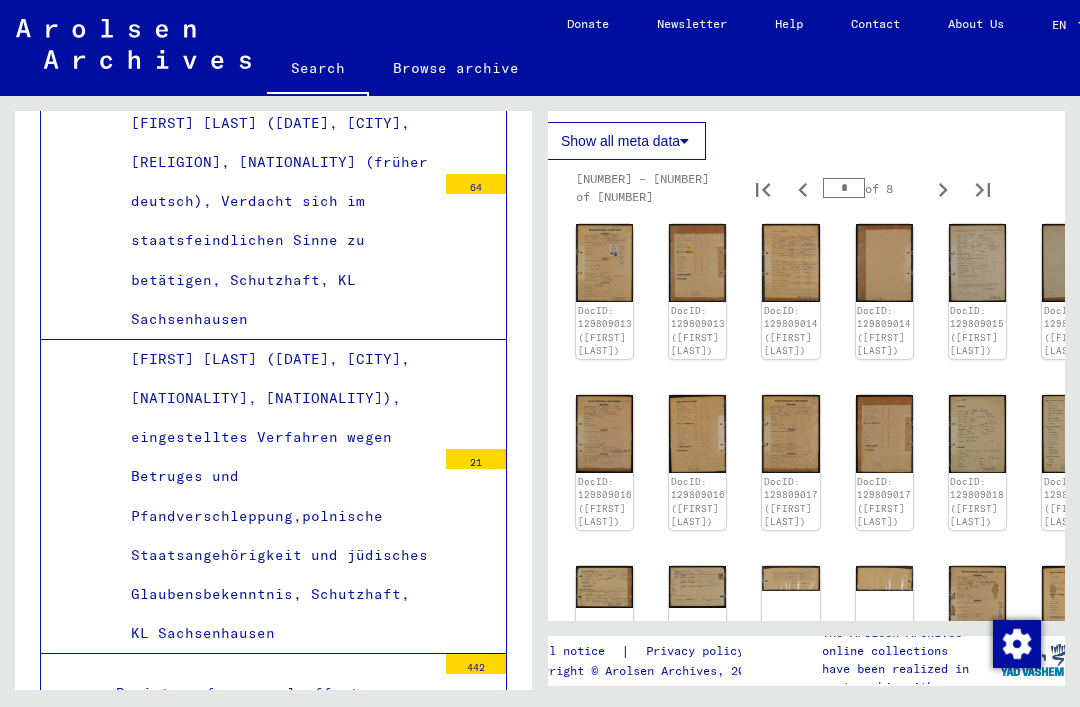 scroll, scrollTop: 6863, scrollLeft: 0, axis: vertical 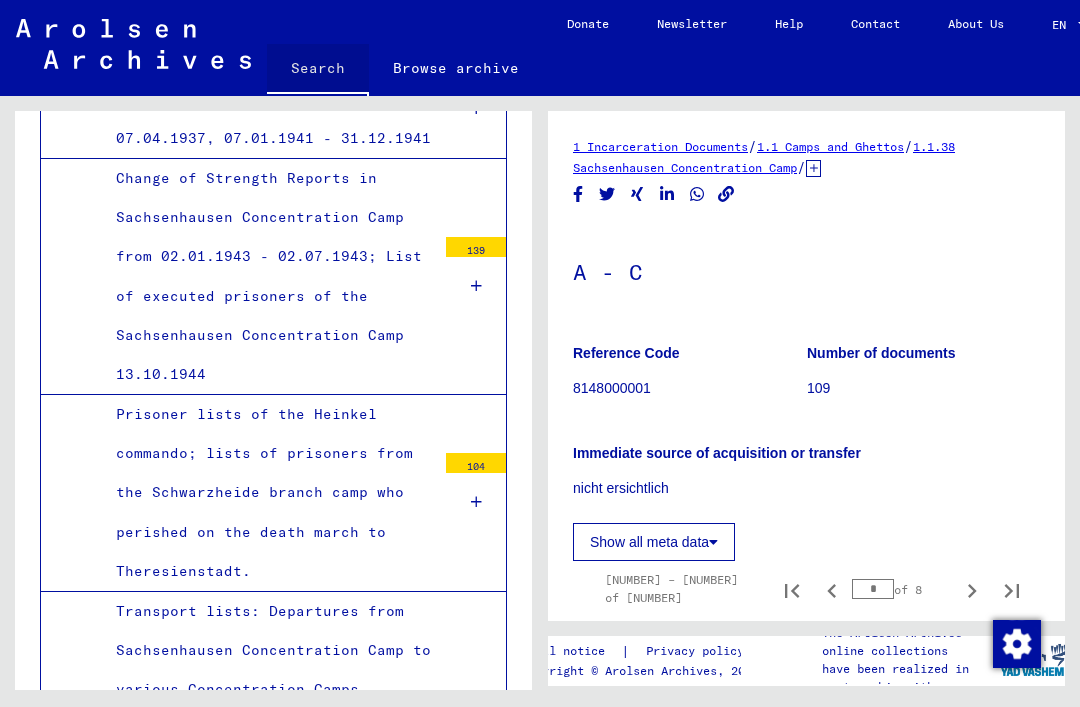 click on "Search" 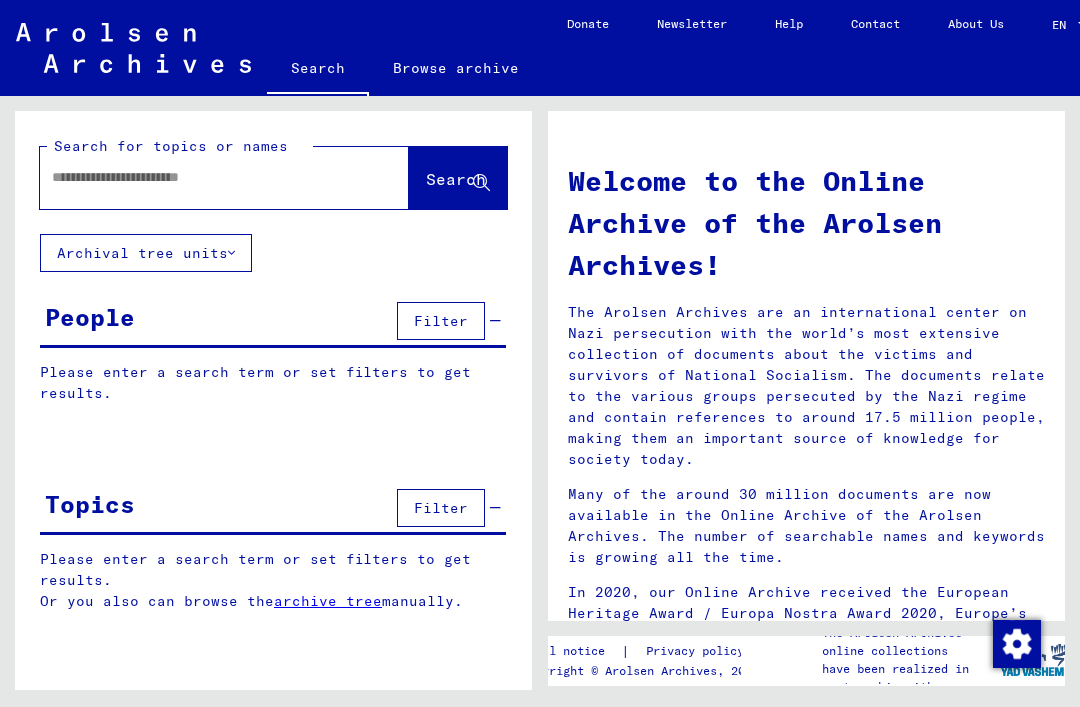 click at bounding box center (200, 177) 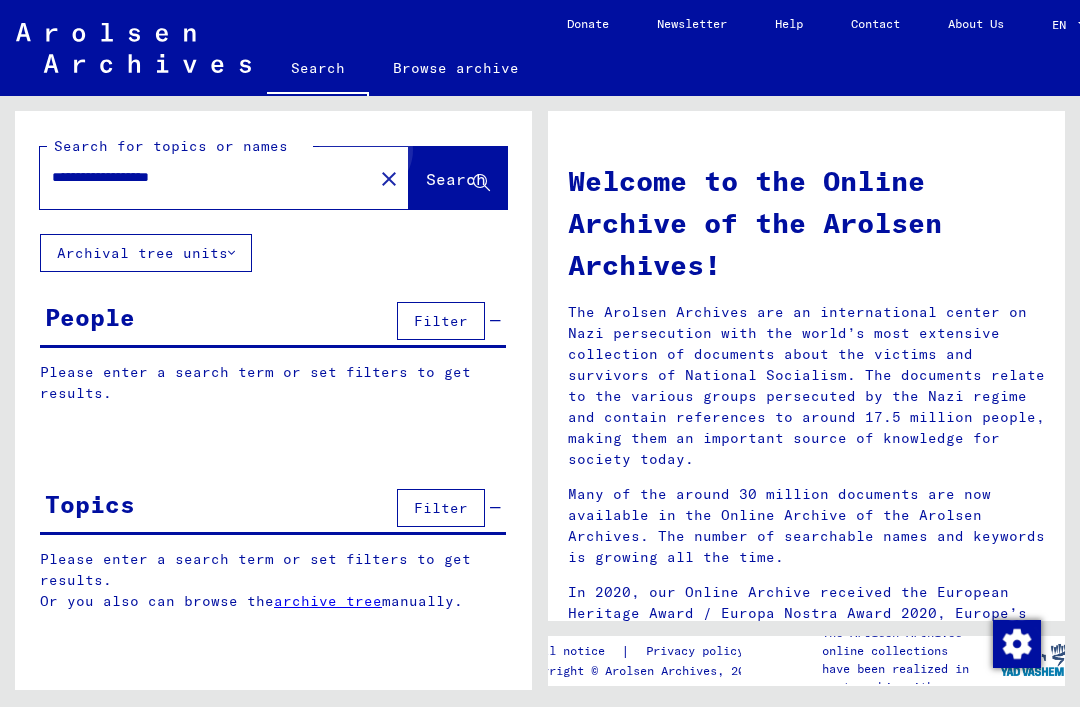 type on "**********" 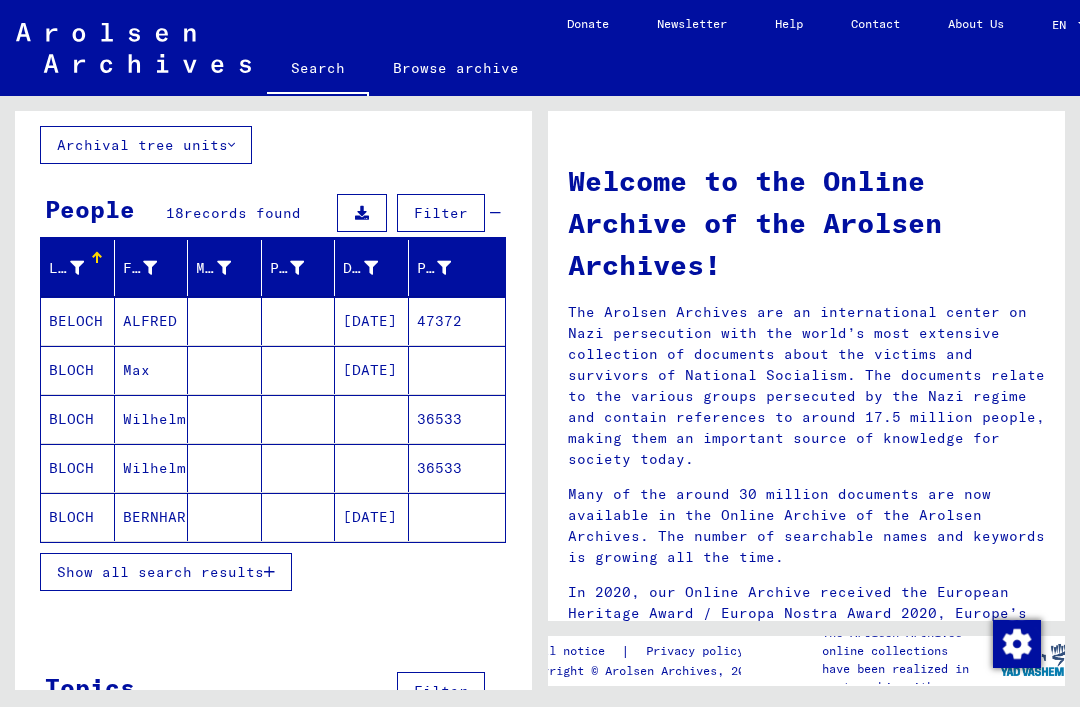scroll, scrollTop: 110, scrollLeft: 0, axis: vertical 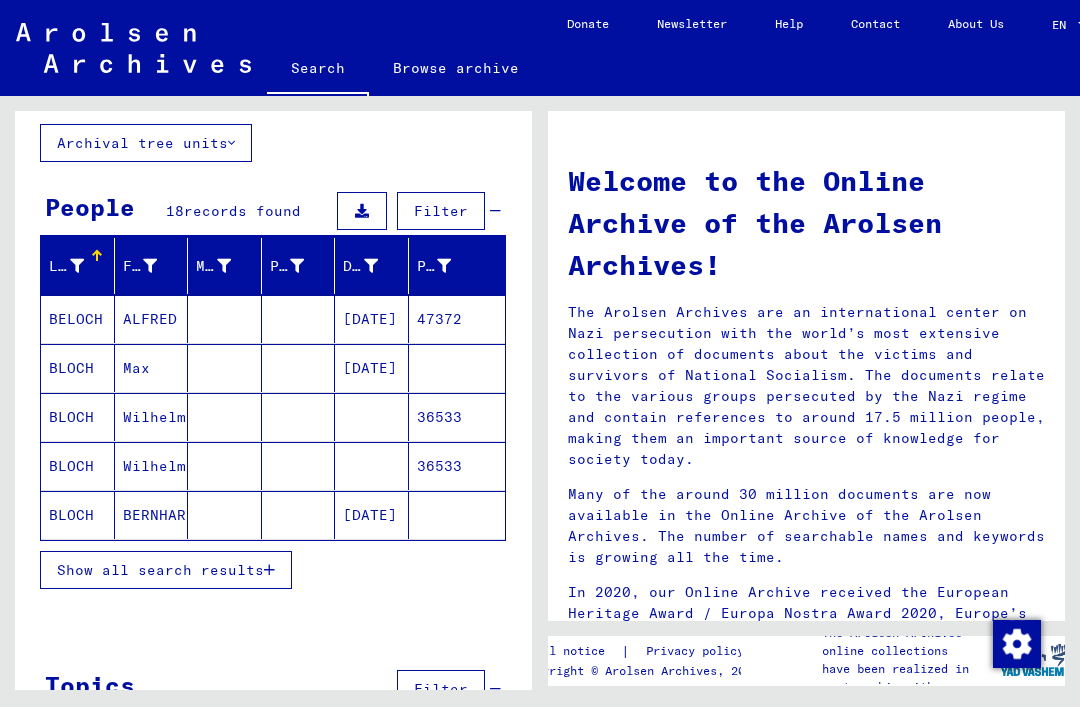 click on "Show all search results" at bounding box center (166, 570) 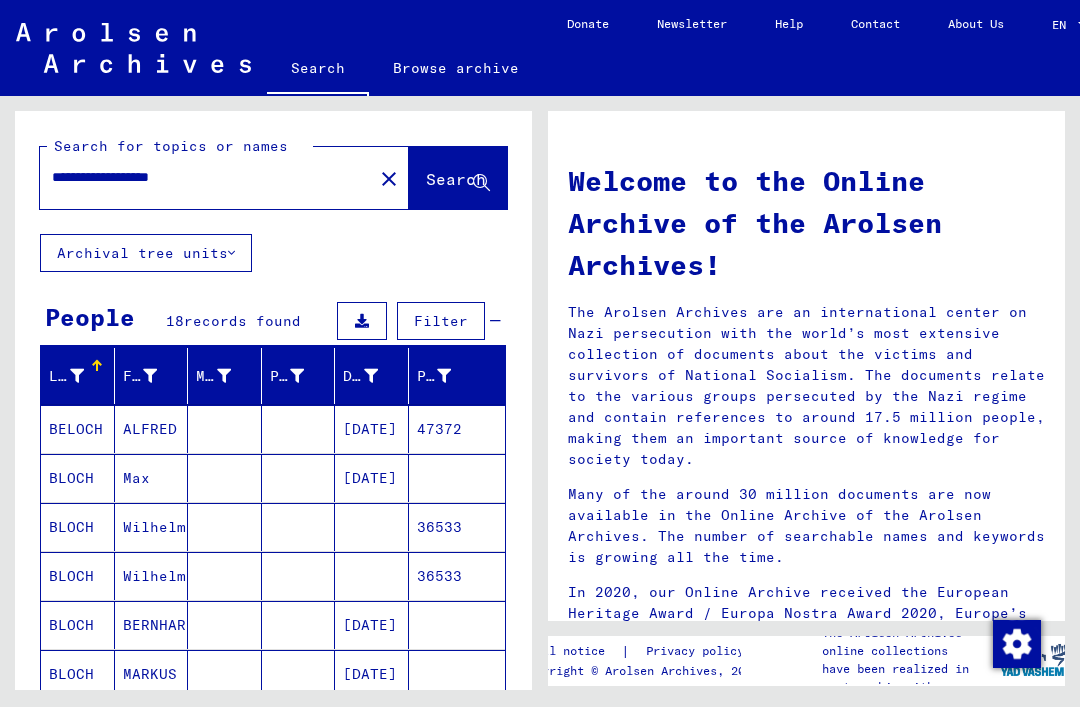 scroll, scrollTop: 0, scrollLeft: 0, axis: both 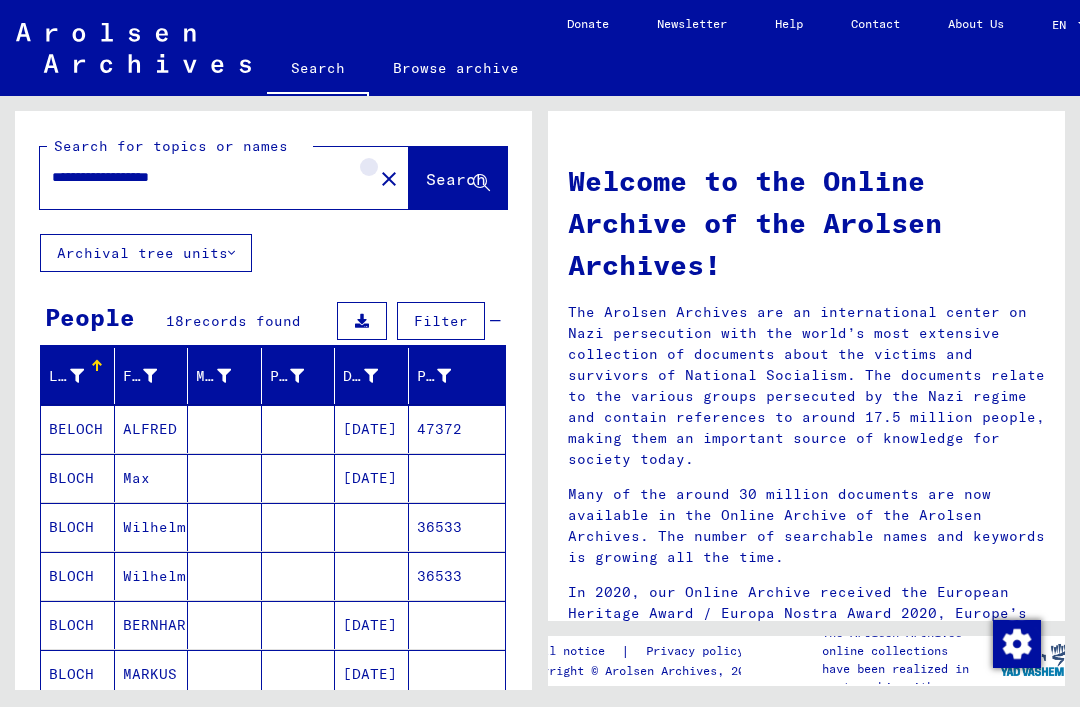 click on "close" 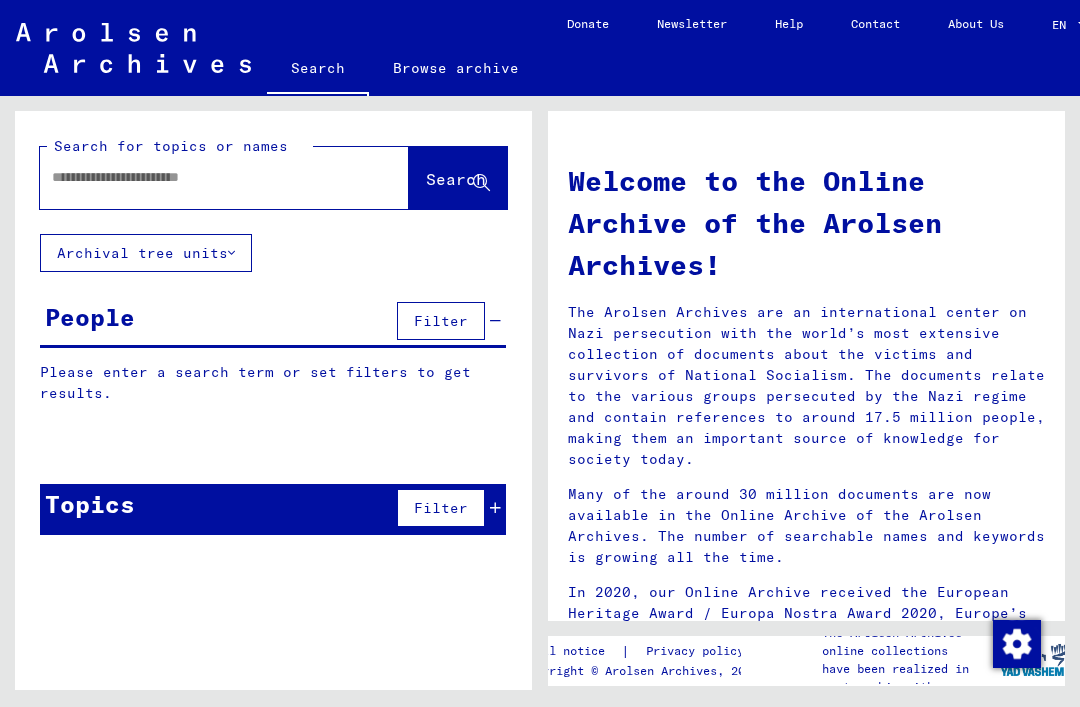 click at bounding box center [200, 177] 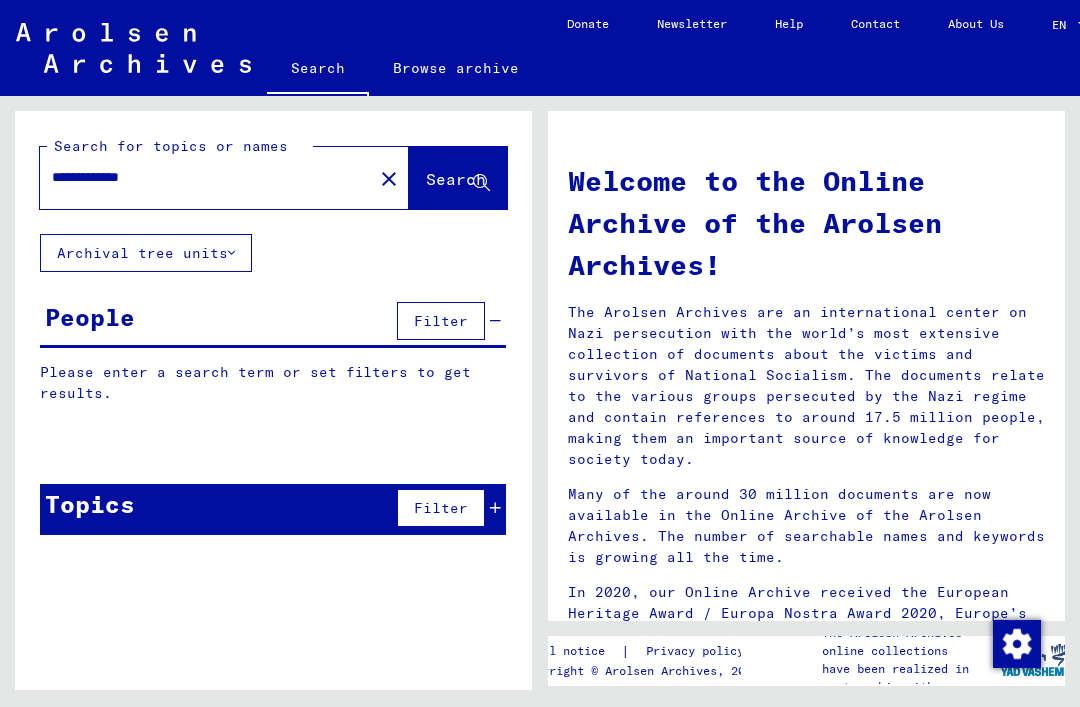 type on "**********" 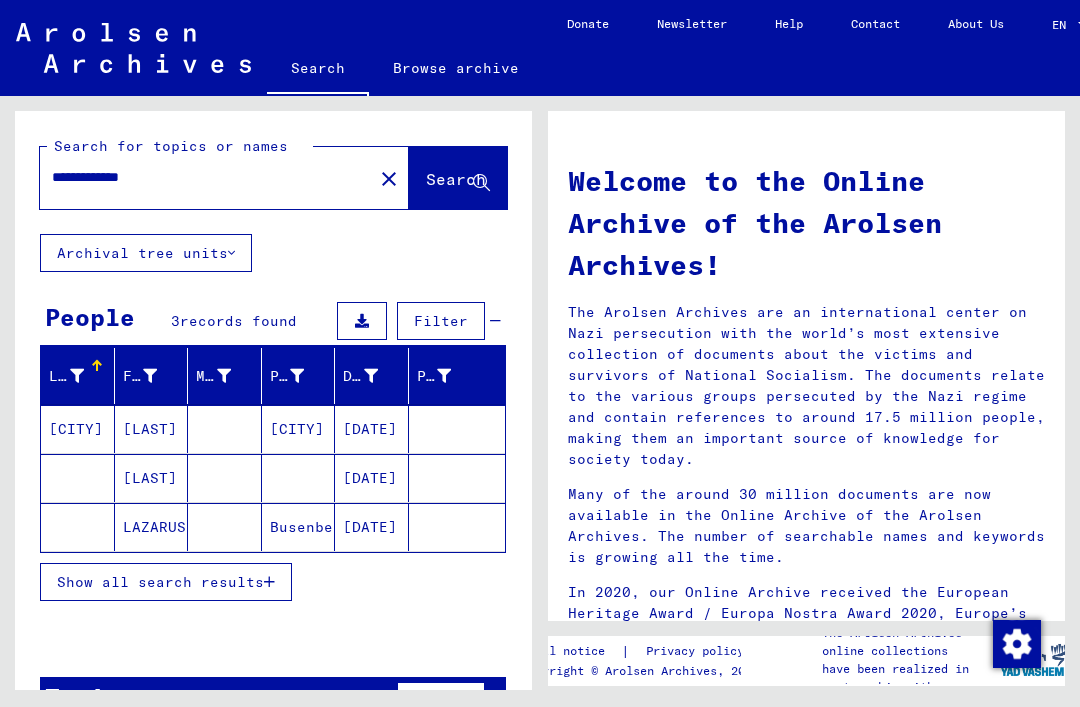 click on "Show all search results" at bounding box center [160, 582] 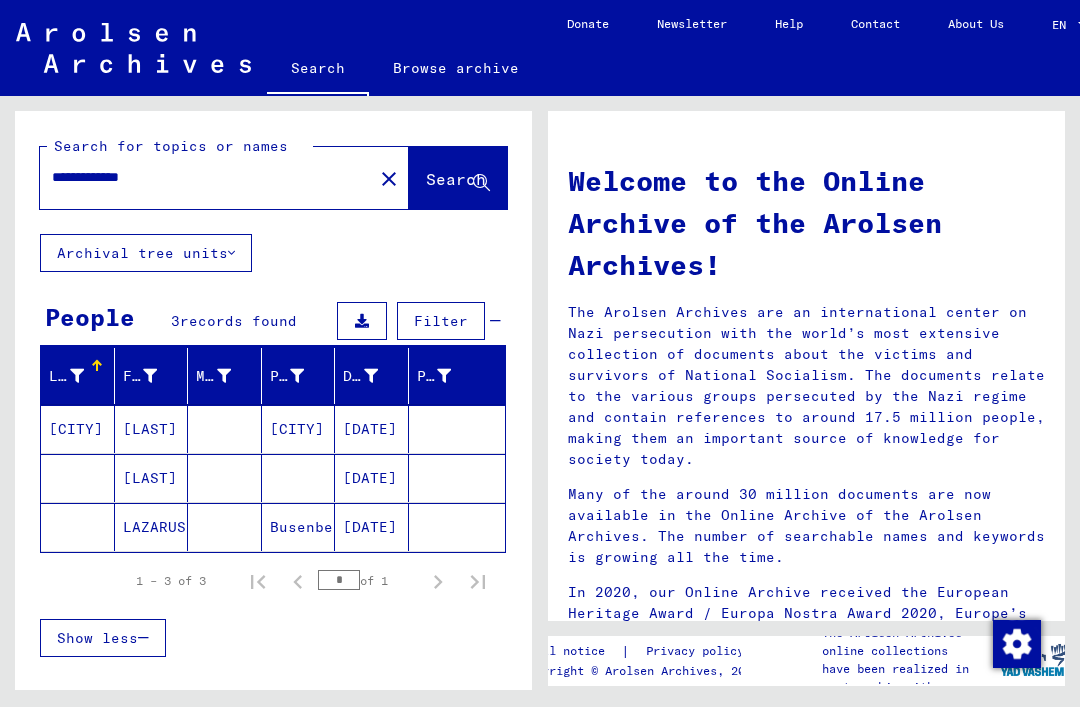 click on "LAZARUS" 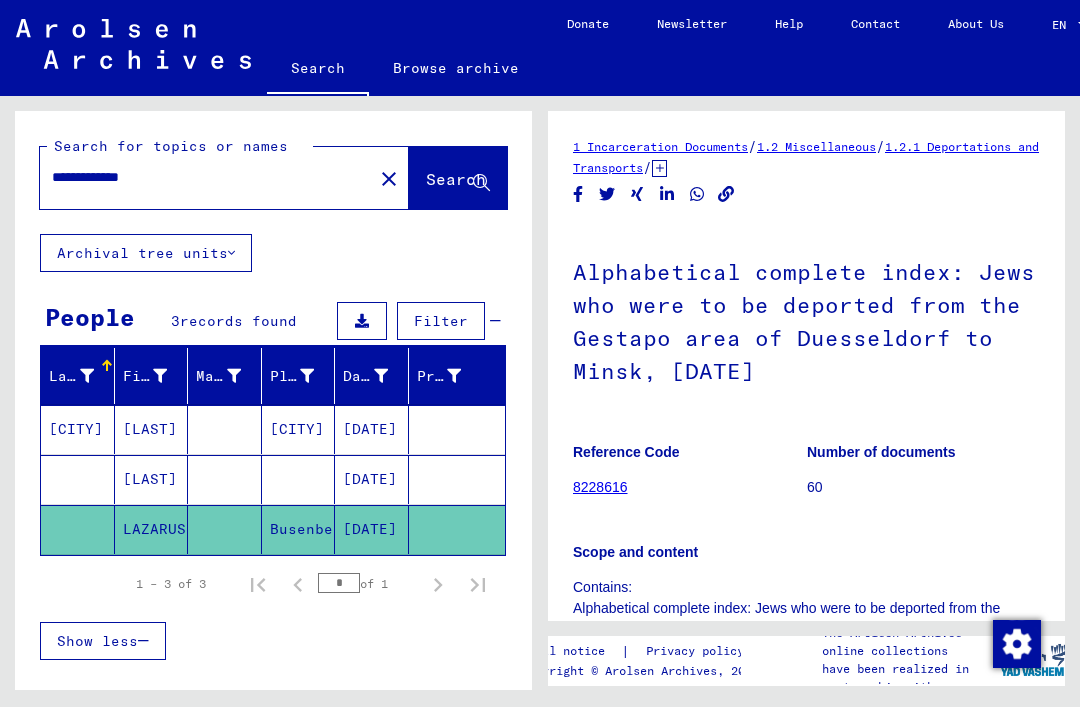 scroll, scrollTop: 0, scrollLeft: 0, axis: both 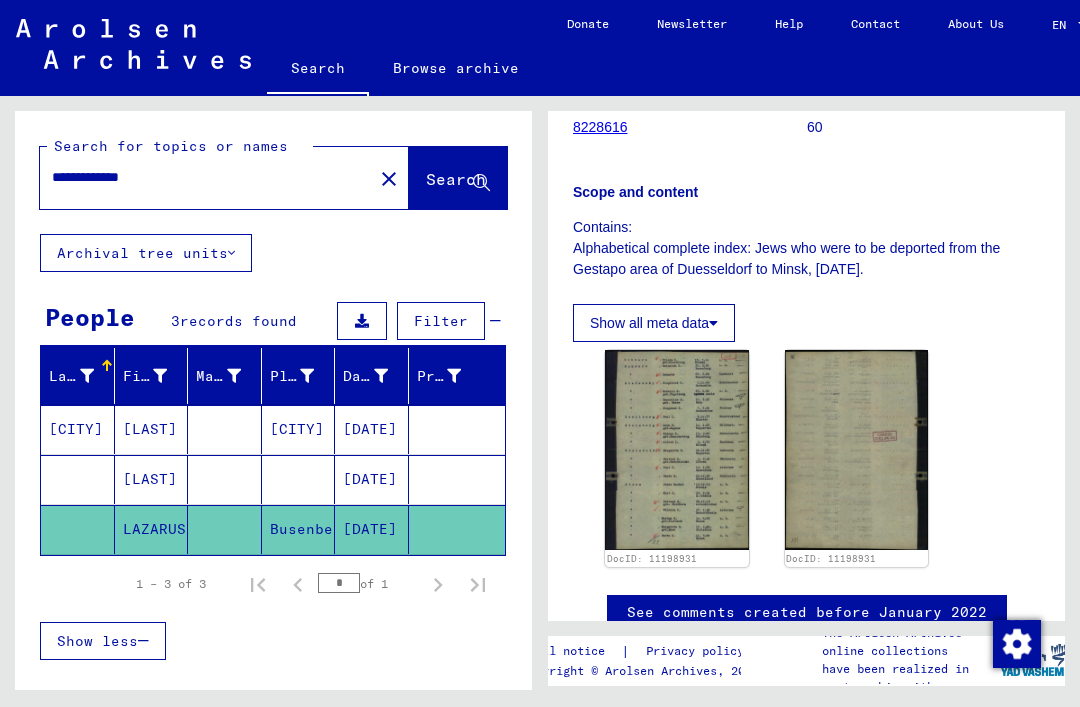 click 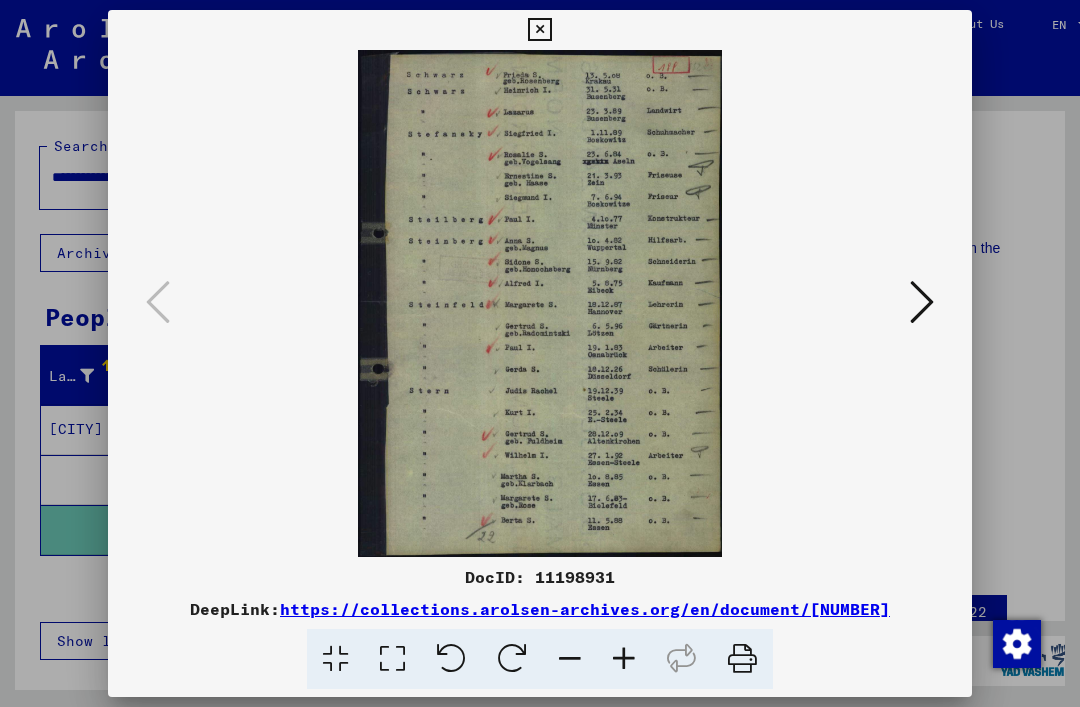 click at bounding box center (539, 30) 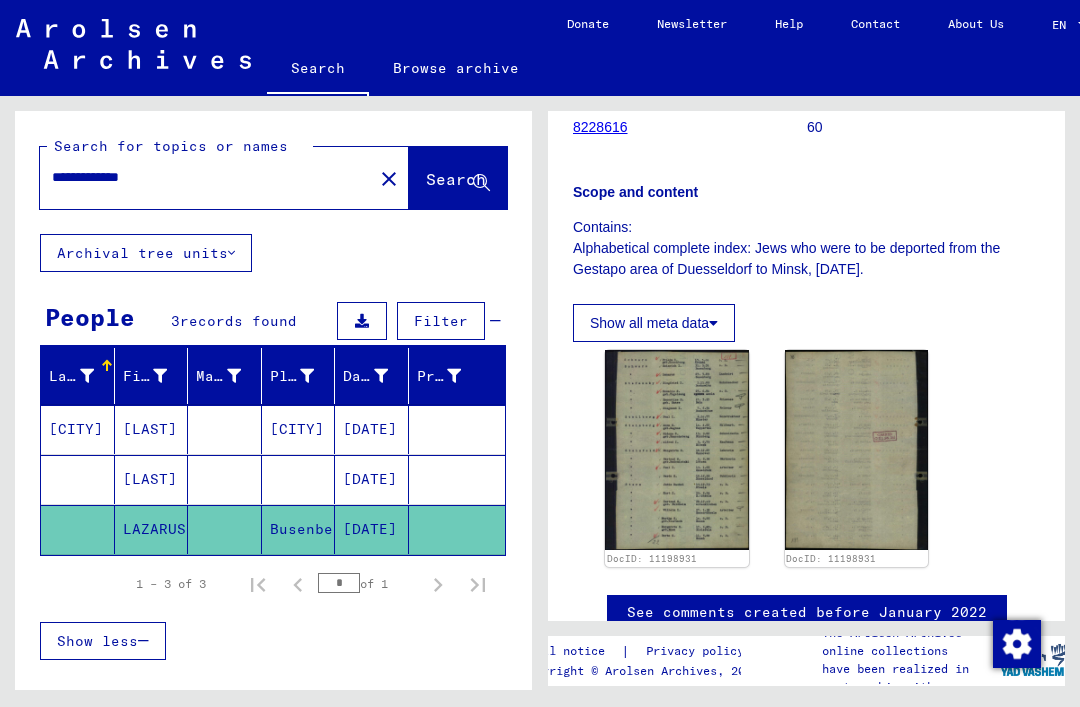 click on "**********" at bounding box center [206, 177] 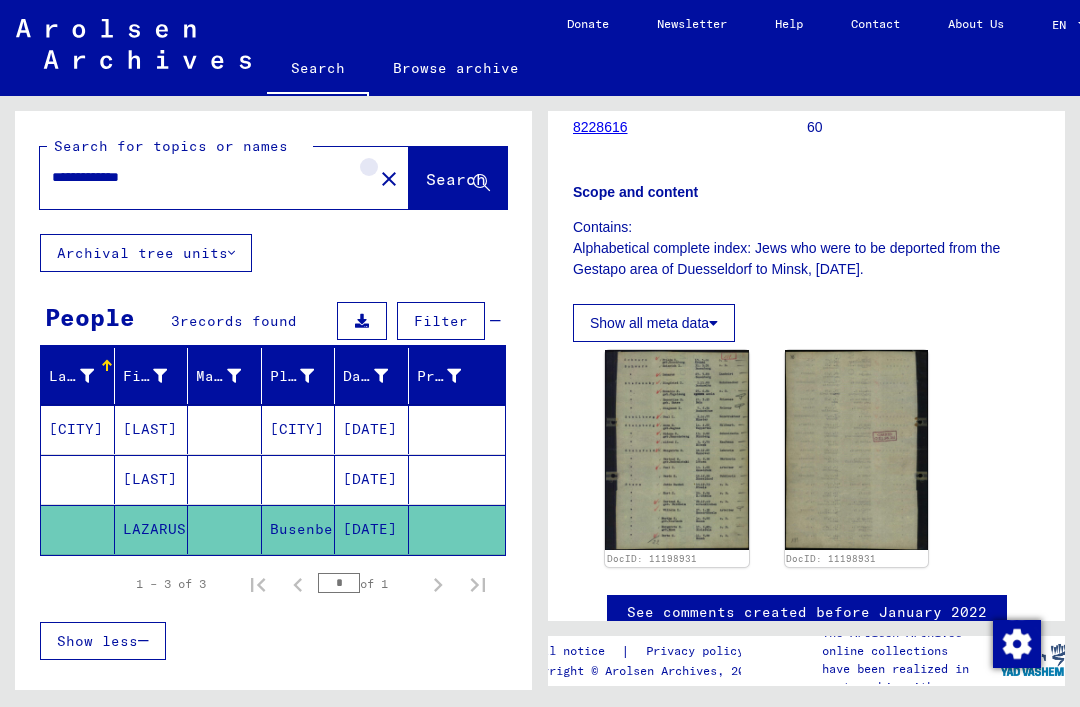 click on "close" 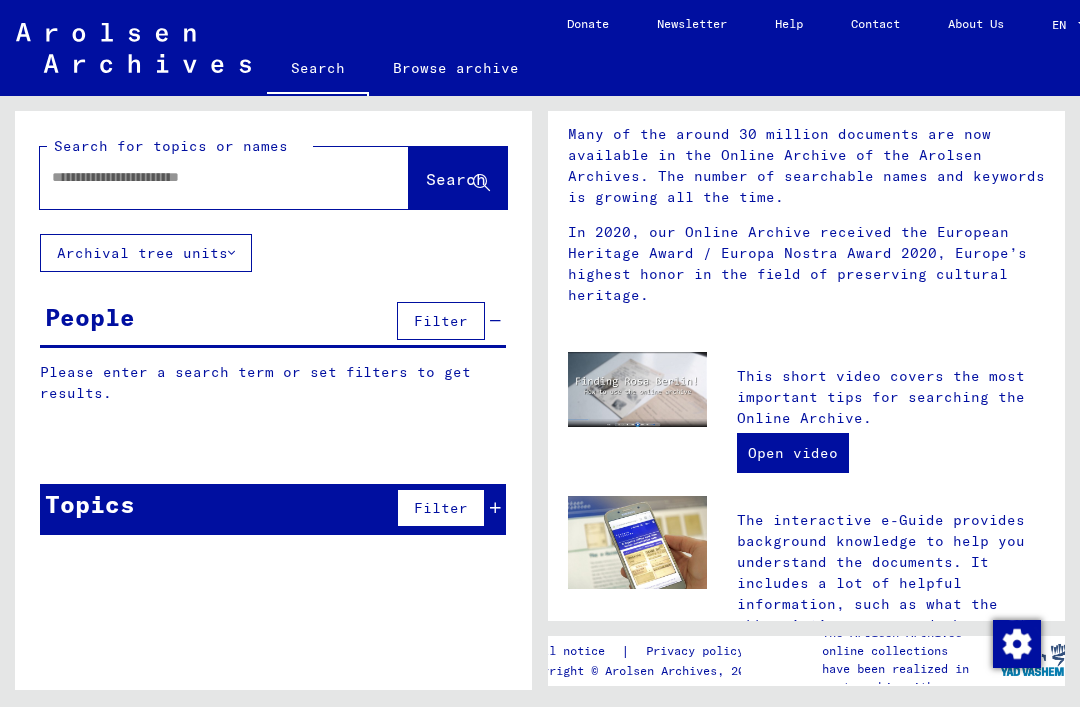 click at bounding box center [200, 177] 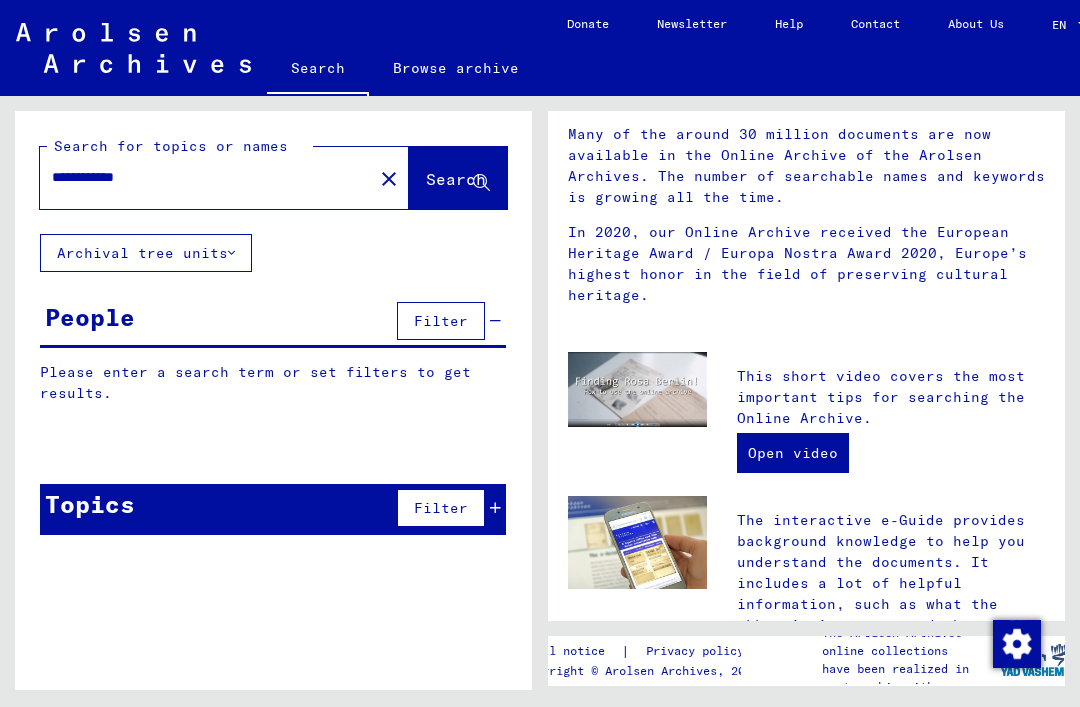type on "**********" 